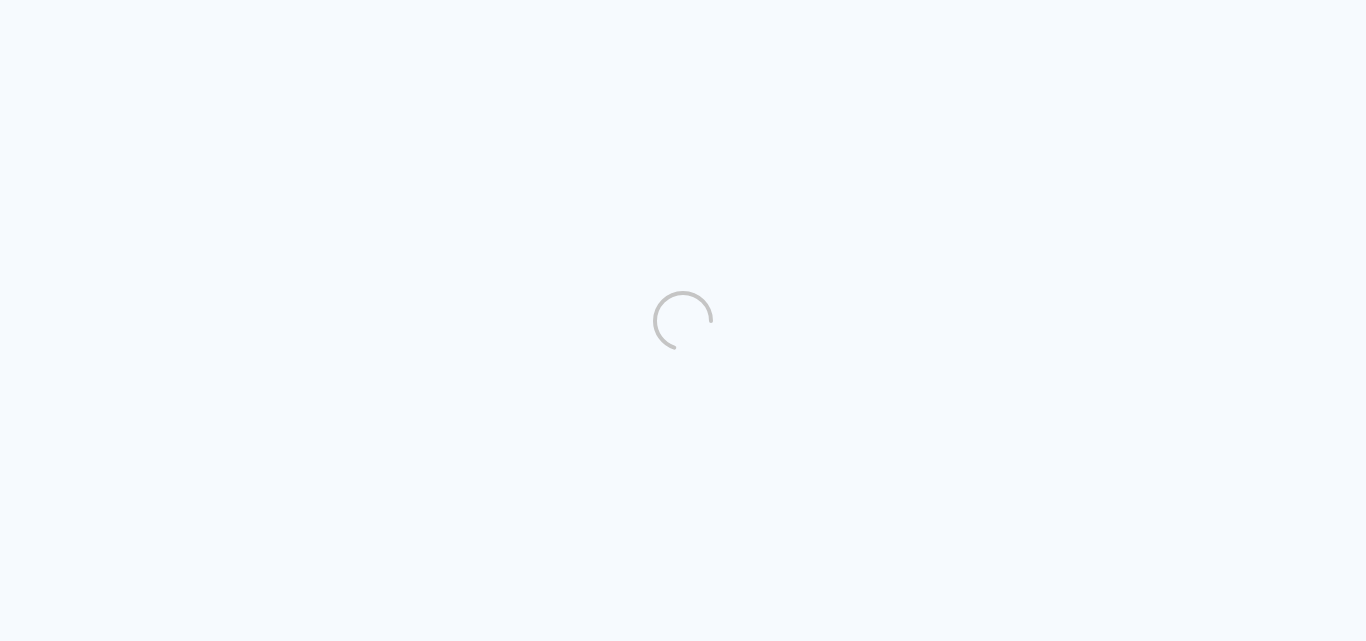 scroll, scrollTop: 0, scrollLeft: 0, axis: both 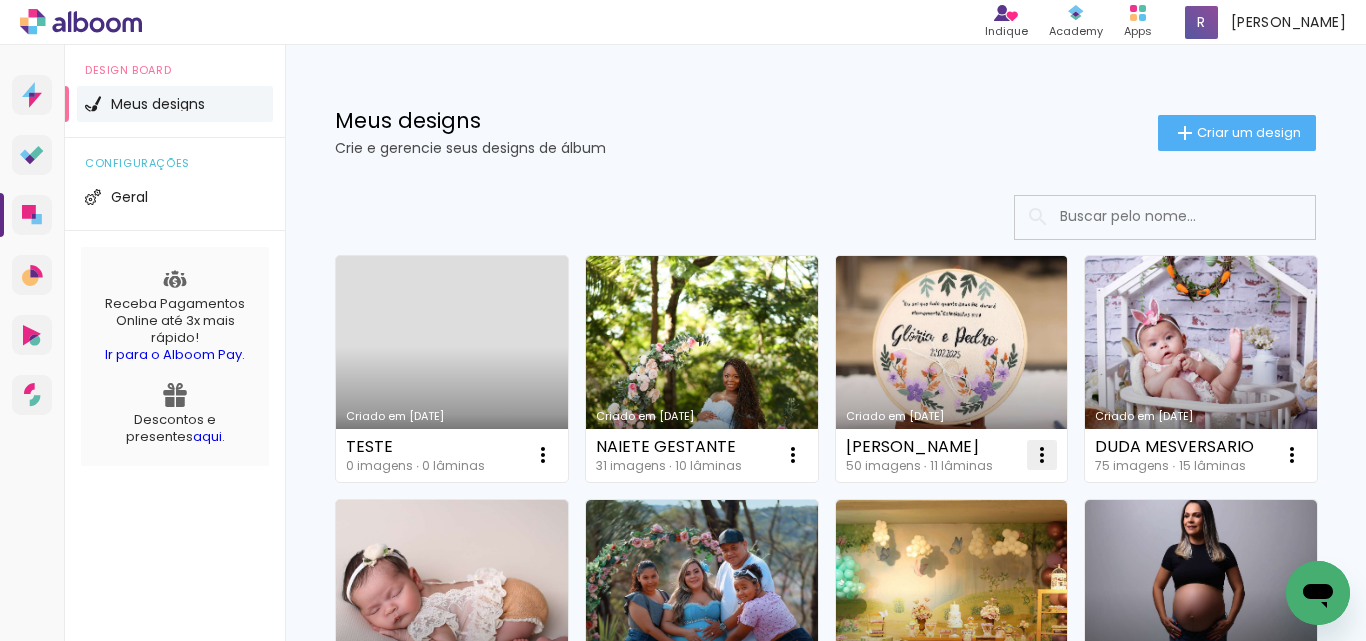 click at bounding box center [543, 455] 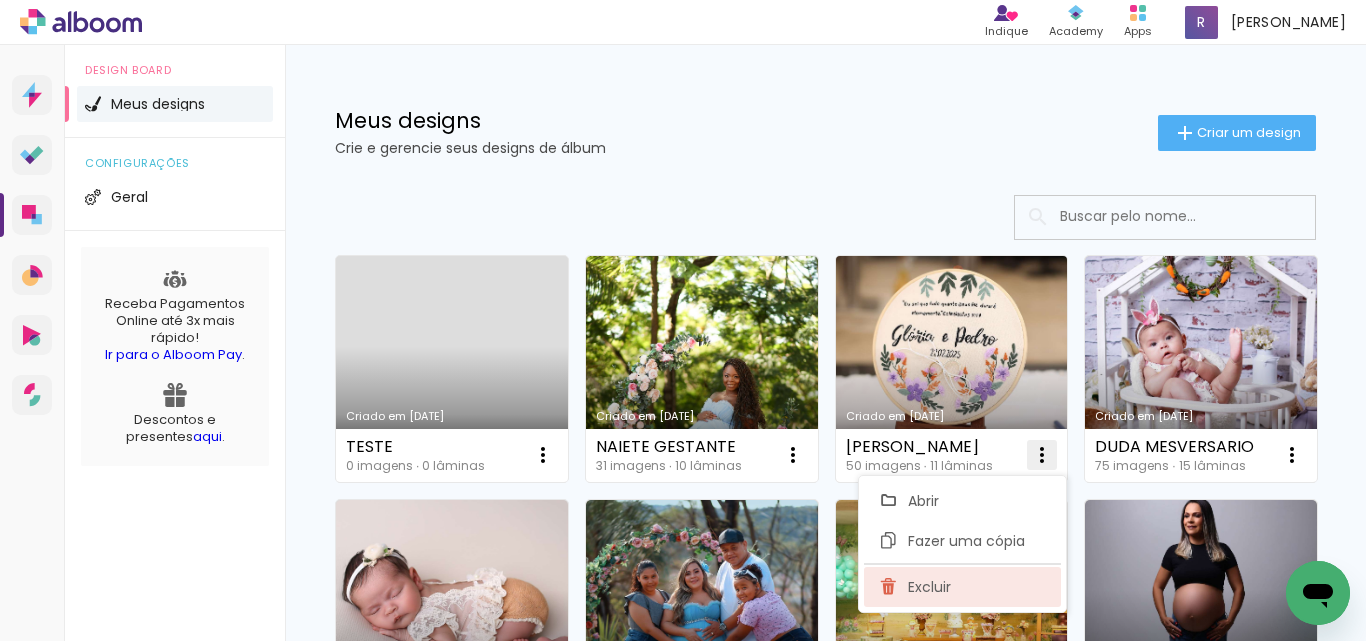 click on "Excluir" 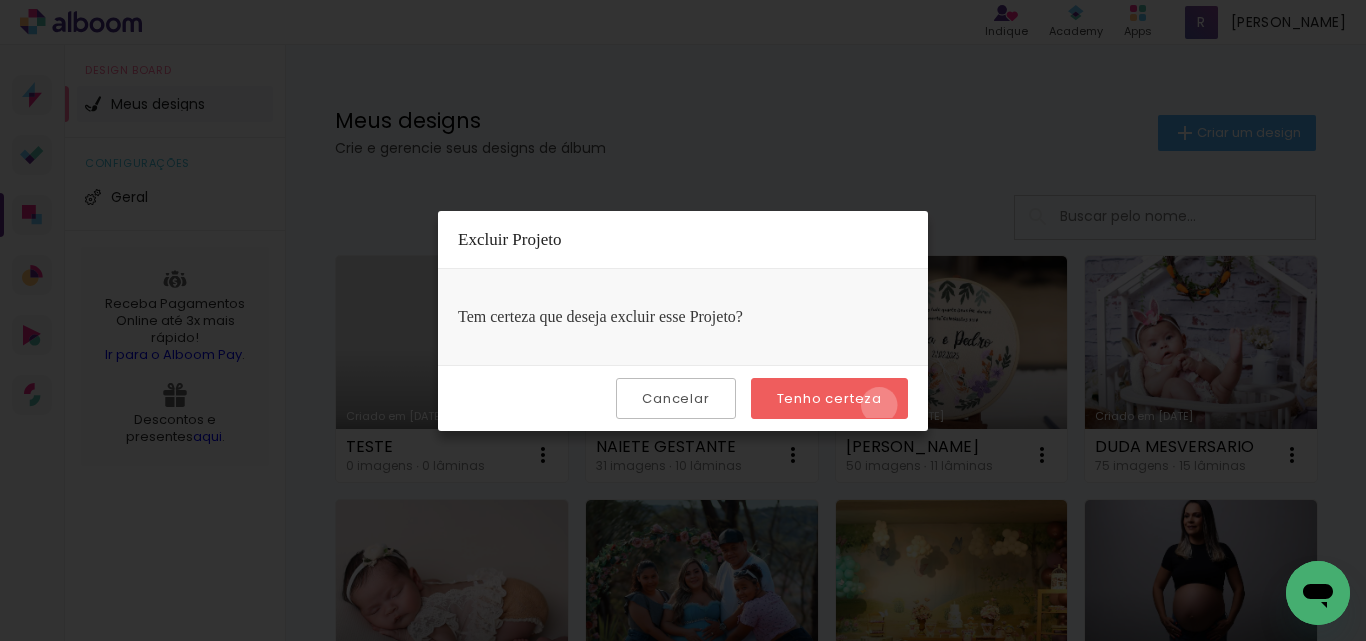 click on "Tenho certeza" at bounding box center (829, 398) 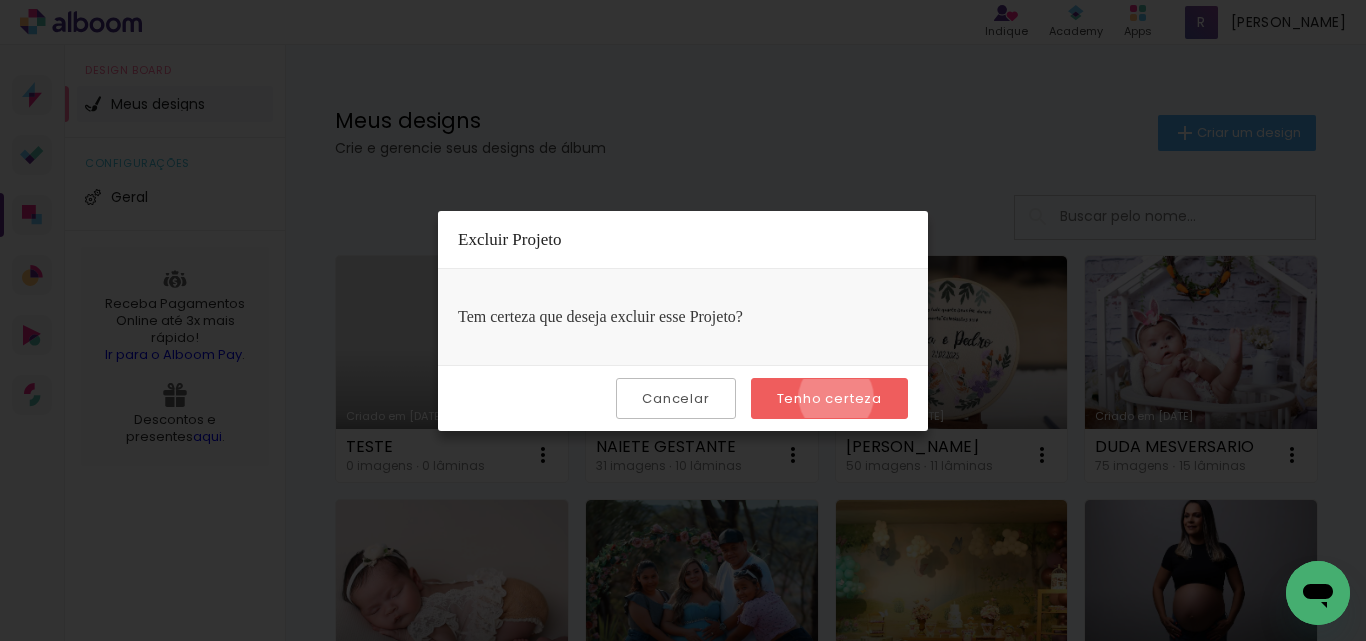 click on "Tenho certeza" at bounding box center [0, 0] 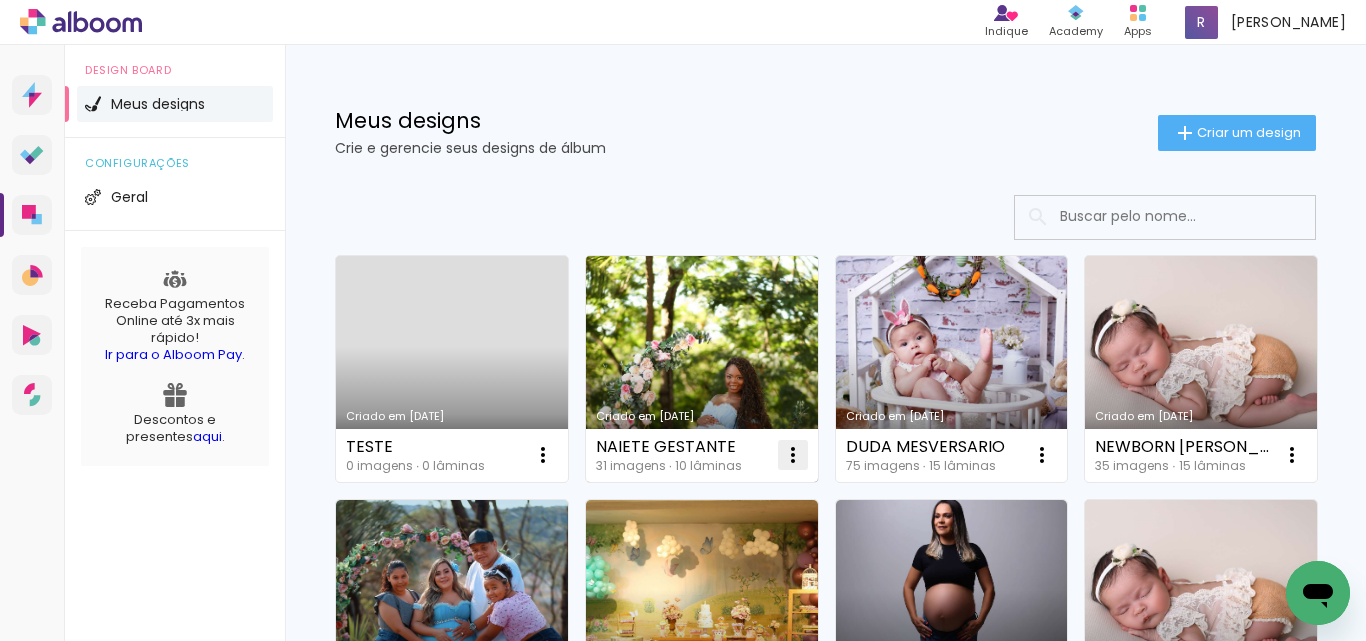click at bounding box center (543, 455) 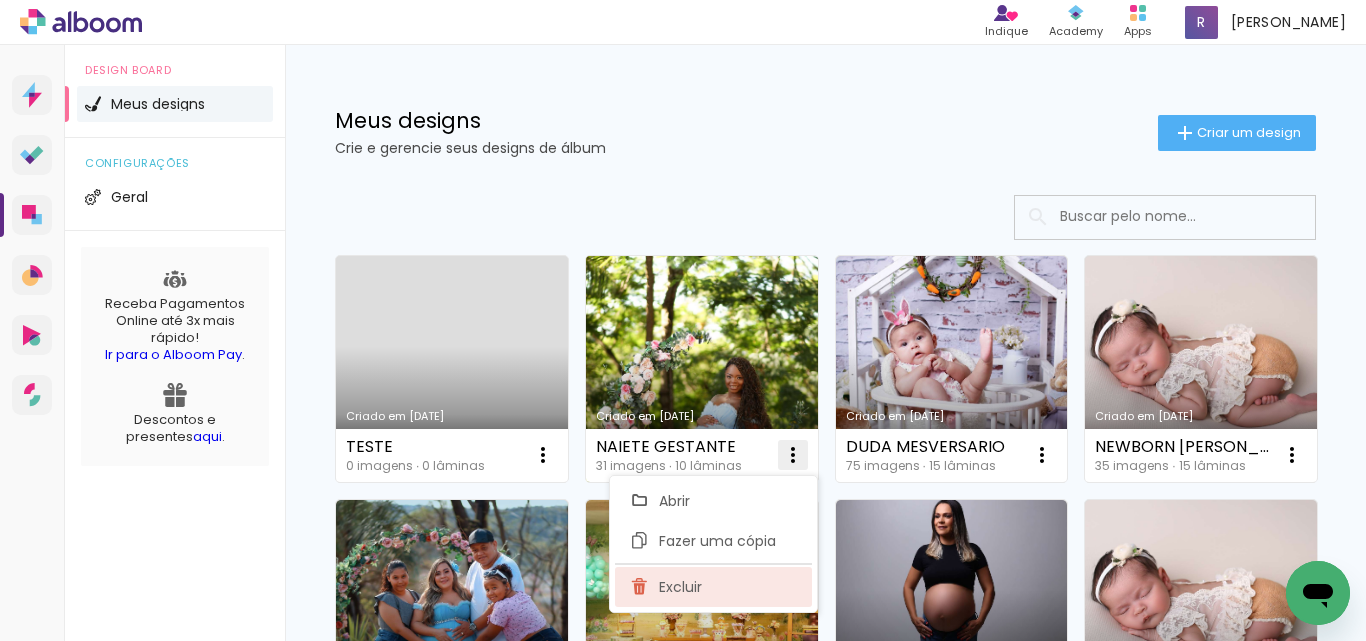 click on "Excluir" 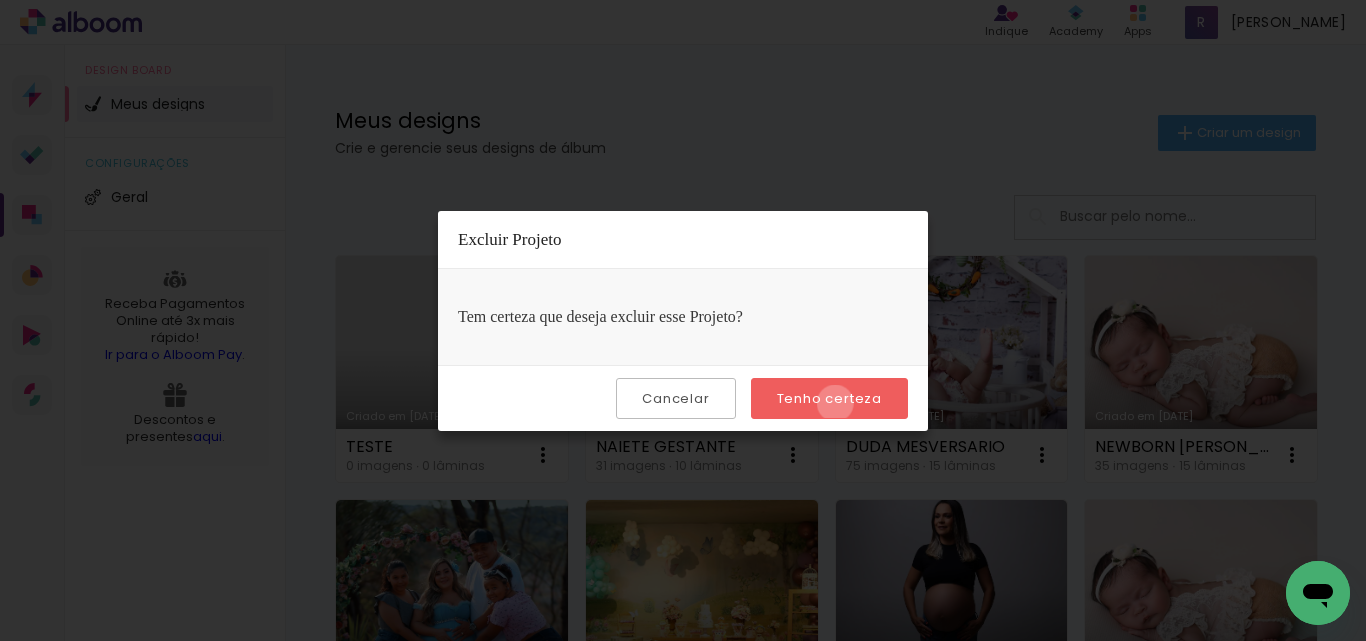 click on "Tenho certeza" at bounding box center (0, 0) 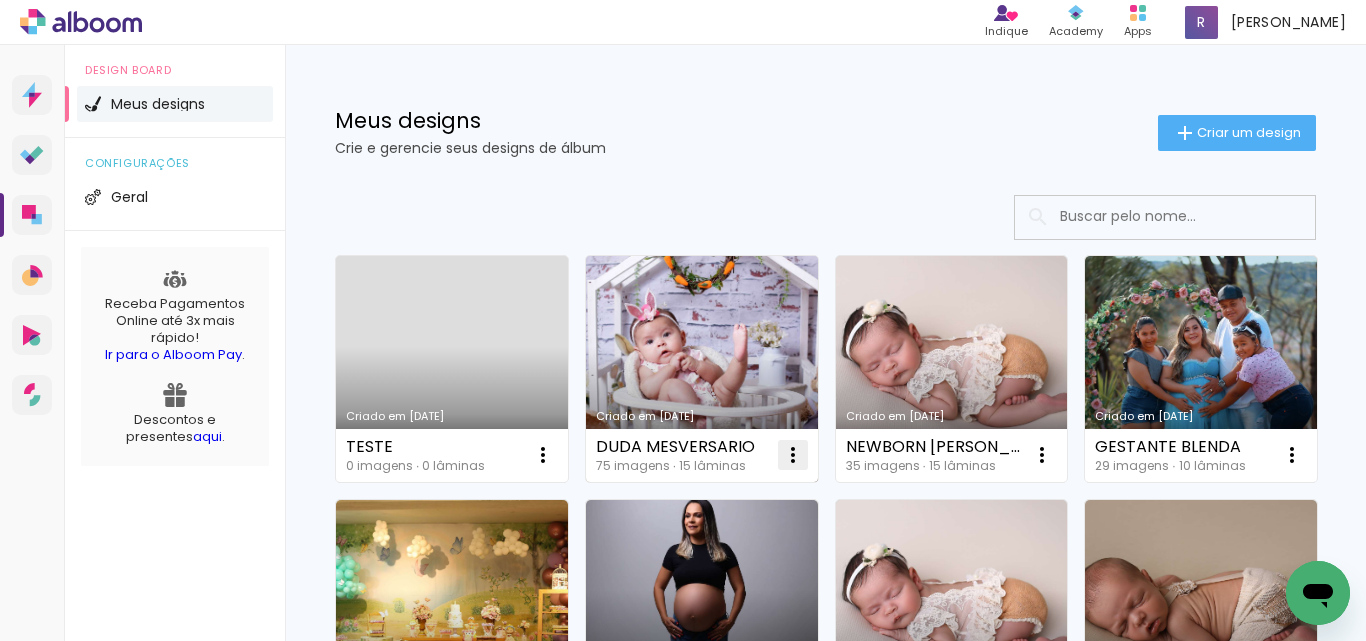 click at bounding box center [543, 455] 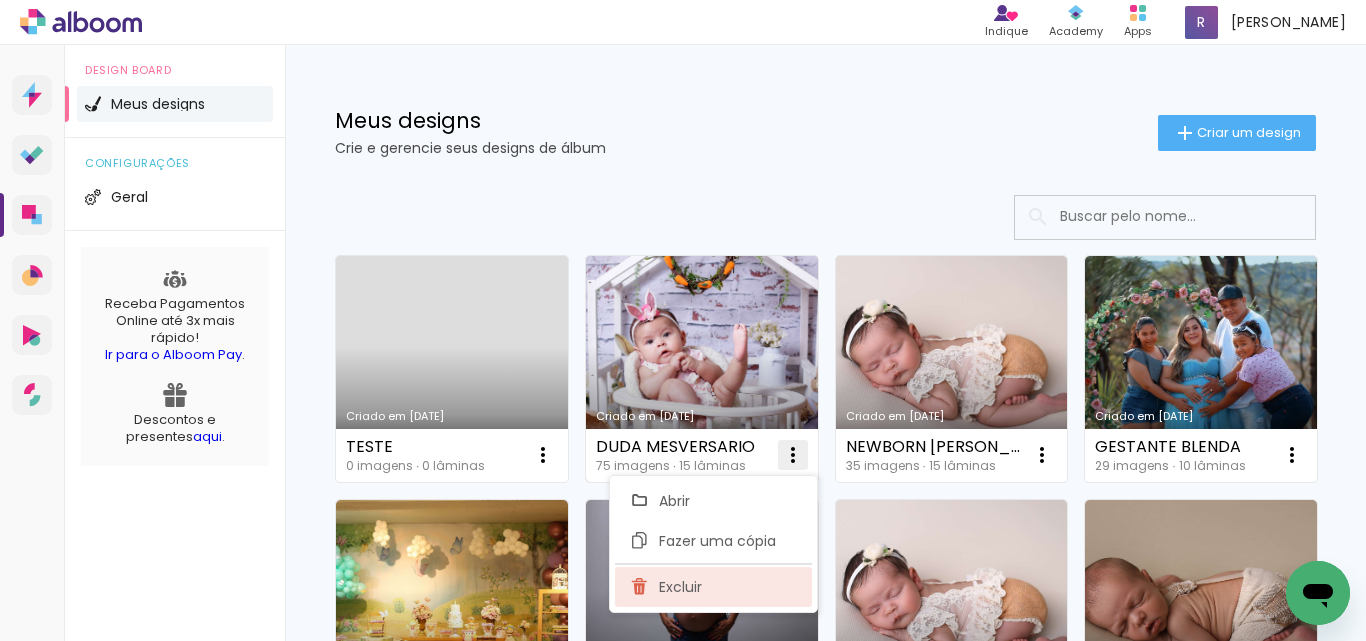 click on "Excluir" 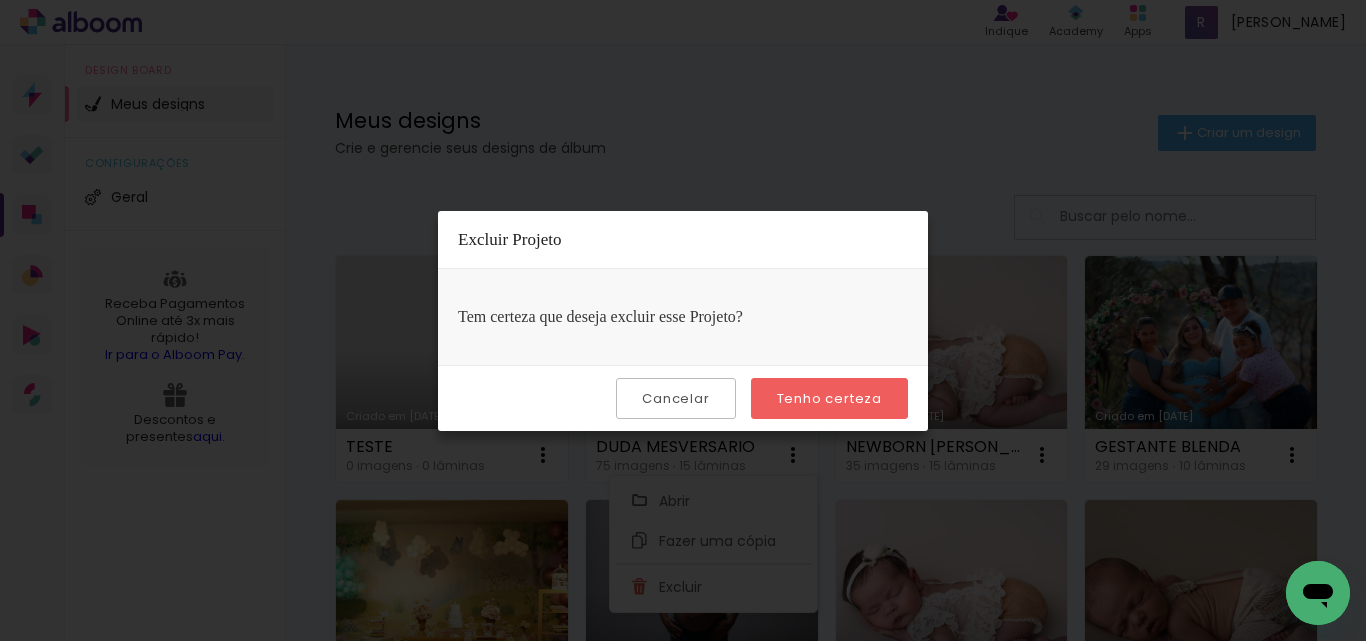 click on "Tenho certeza" at bounding box center [0, 0] 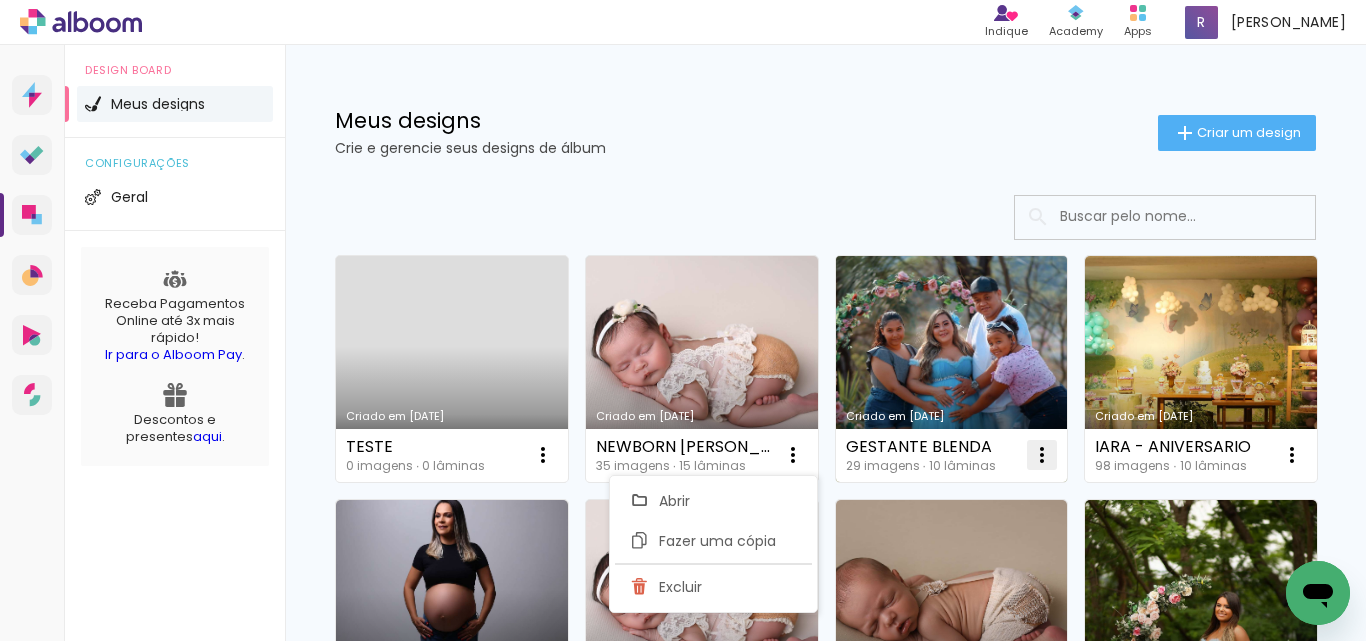 click at bounding box center (543, 455) 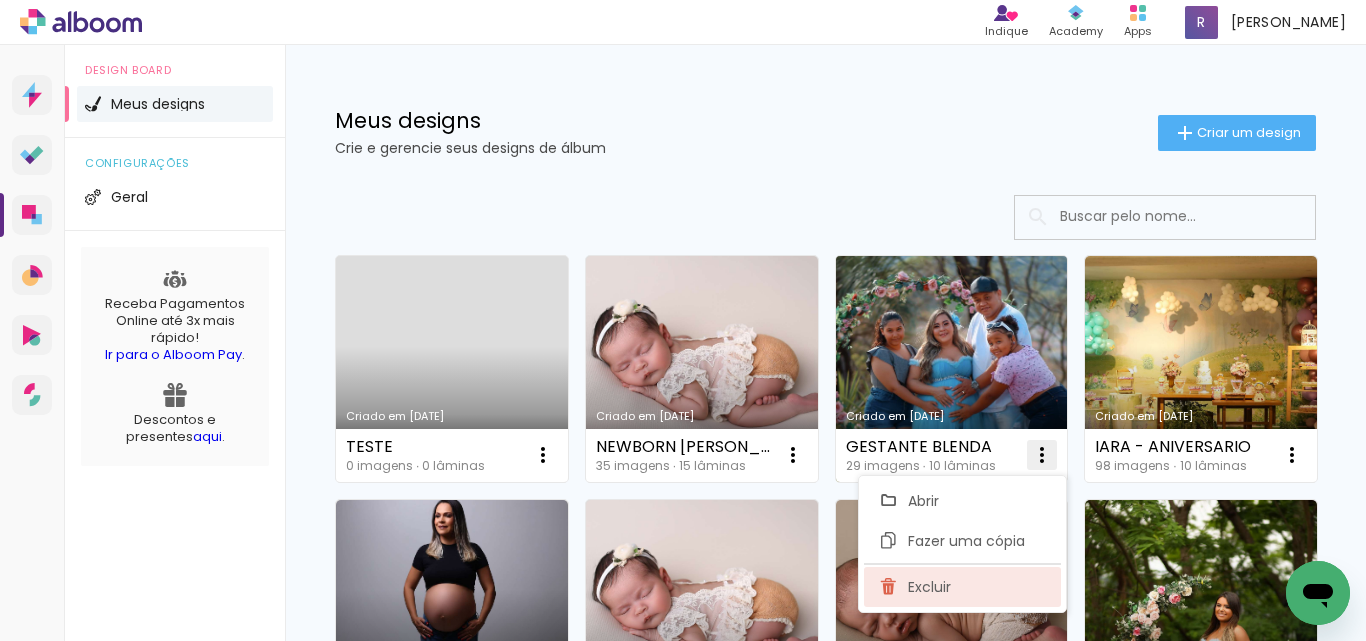 click on "Excluir" 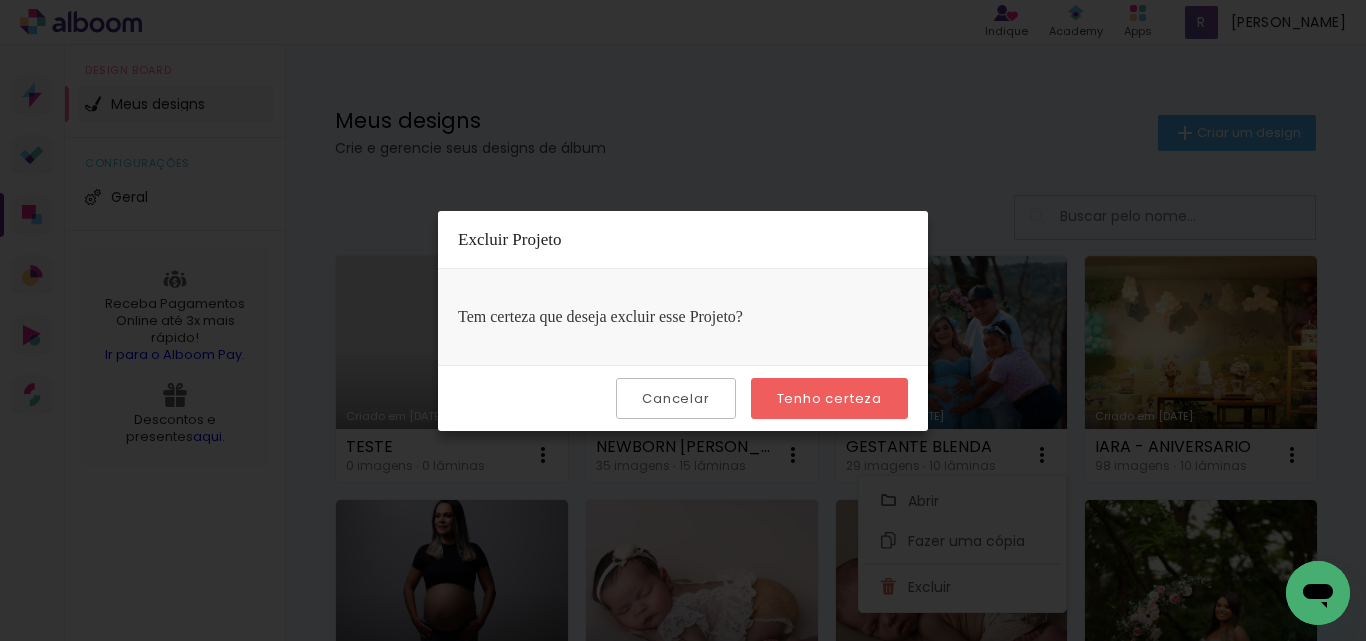 click on "Cancelar Tenho certeza" at bounding box center [683, 398] 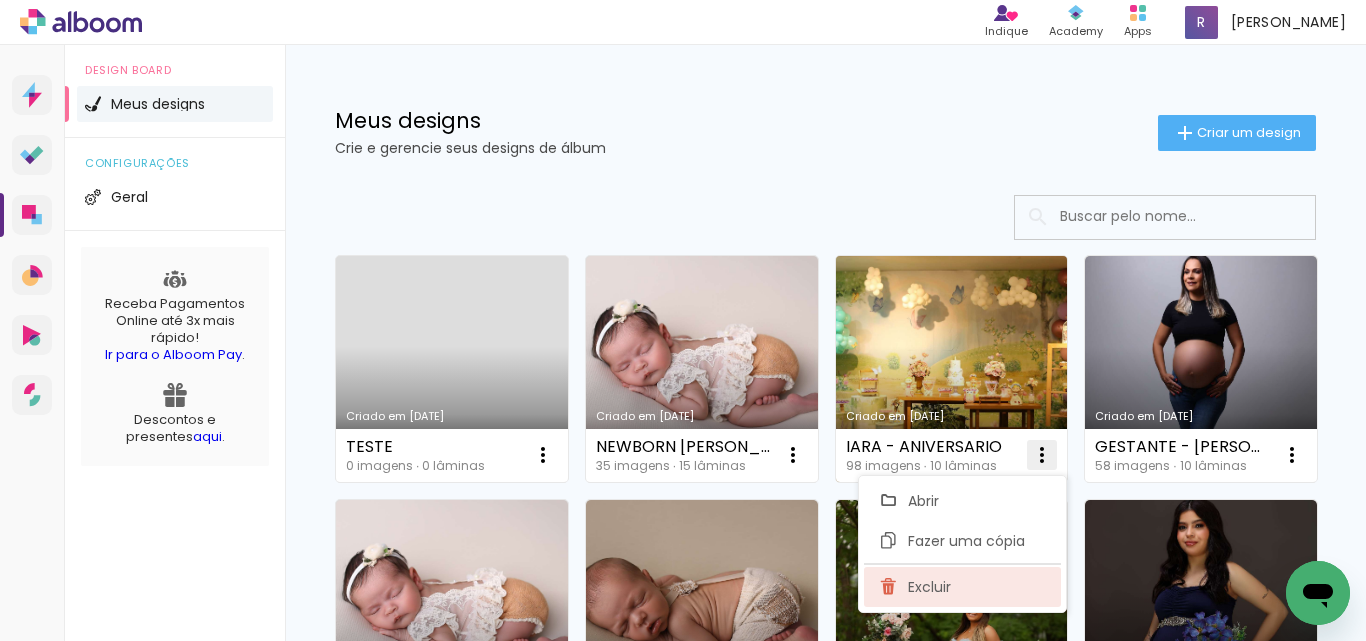 click on "Excluir" 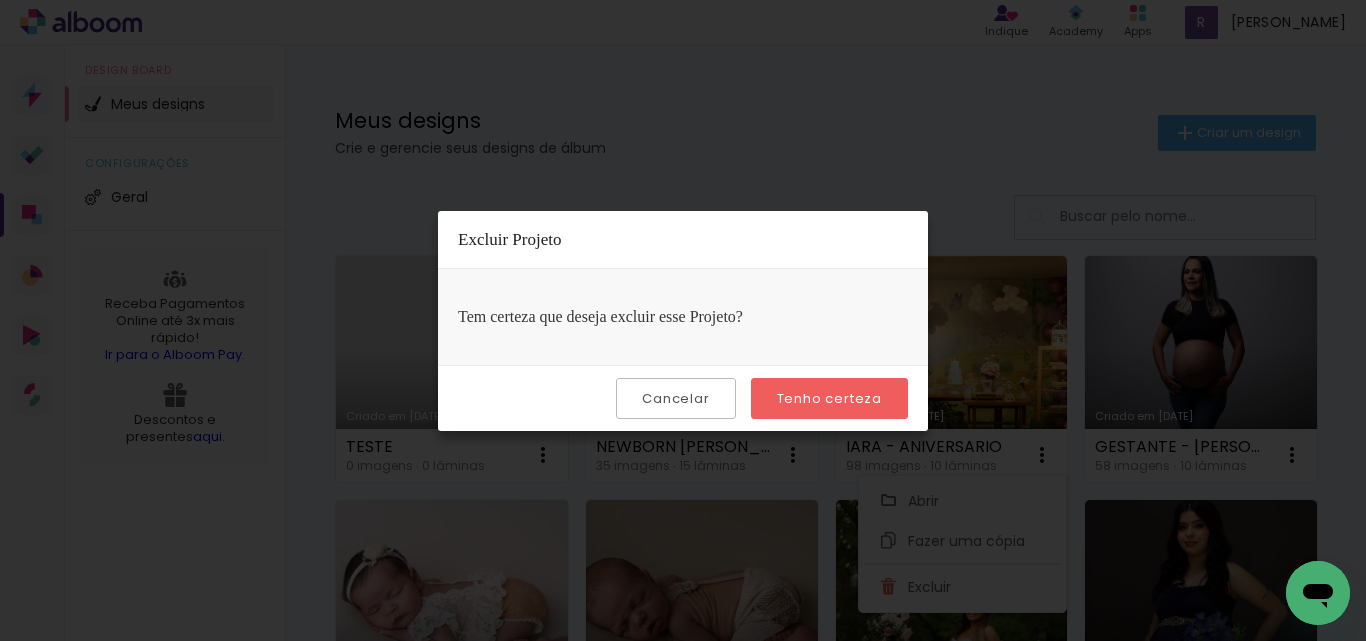 click on "Tenho certeza" at bounding box center [0, 0] 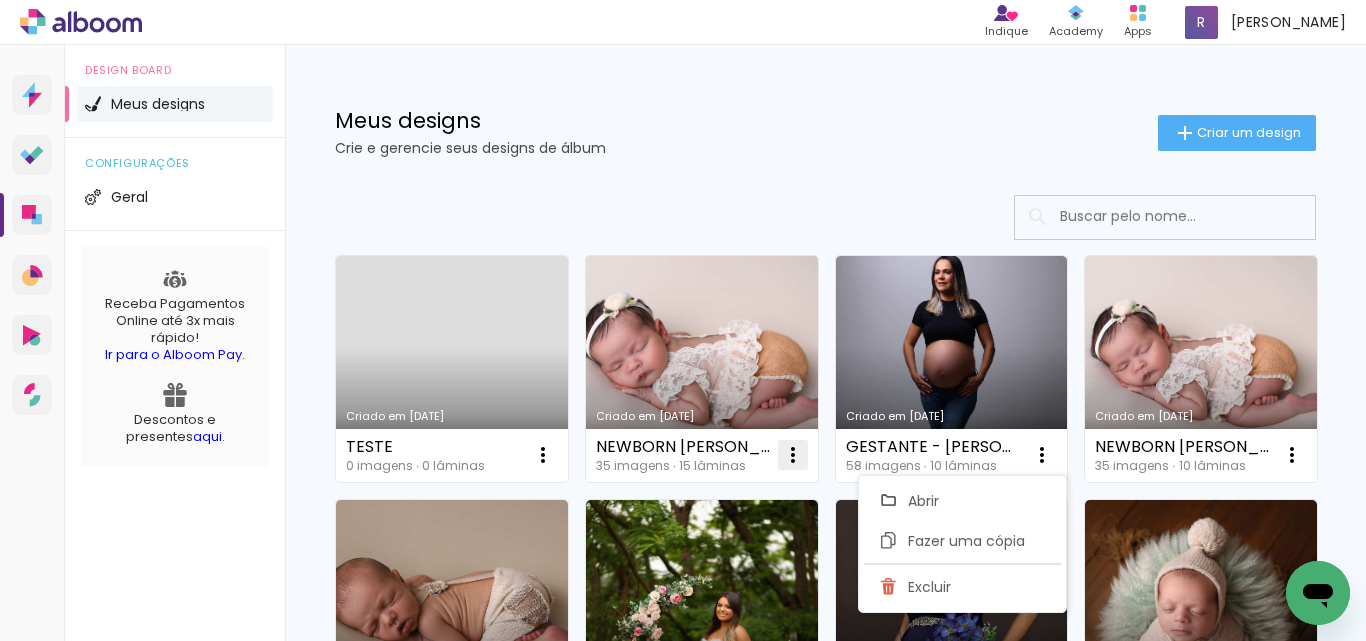 click at bounding box center (543, 455) 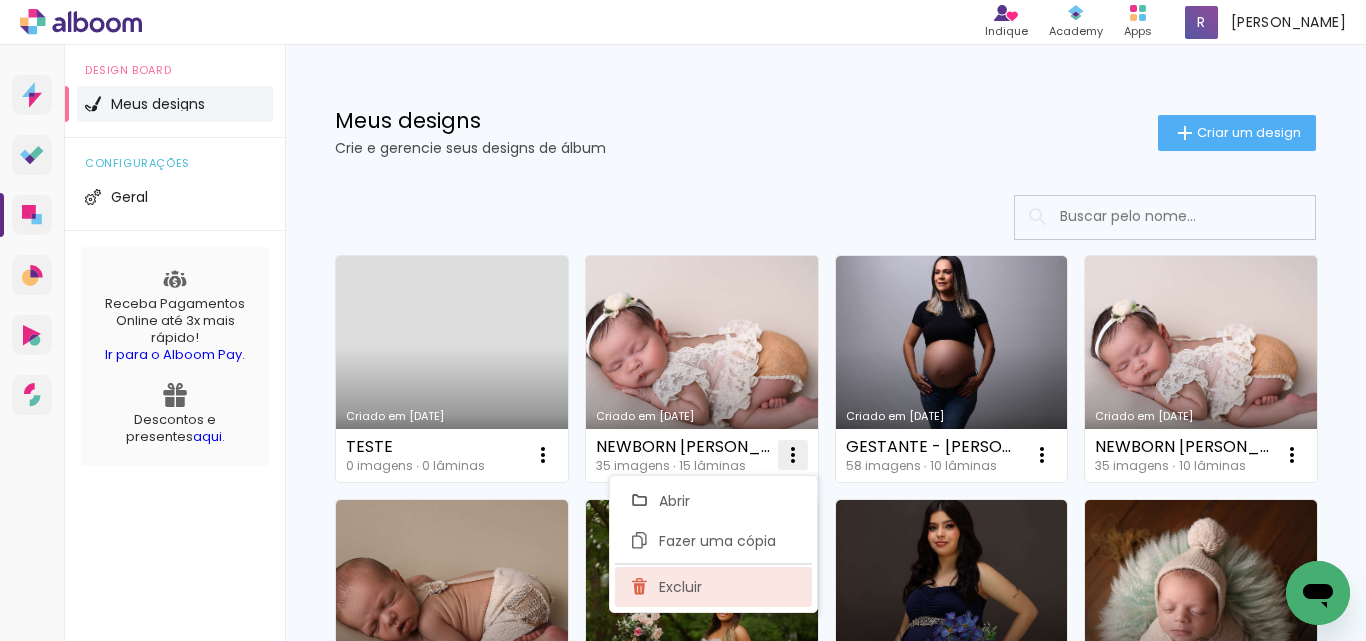click on "Excluir" 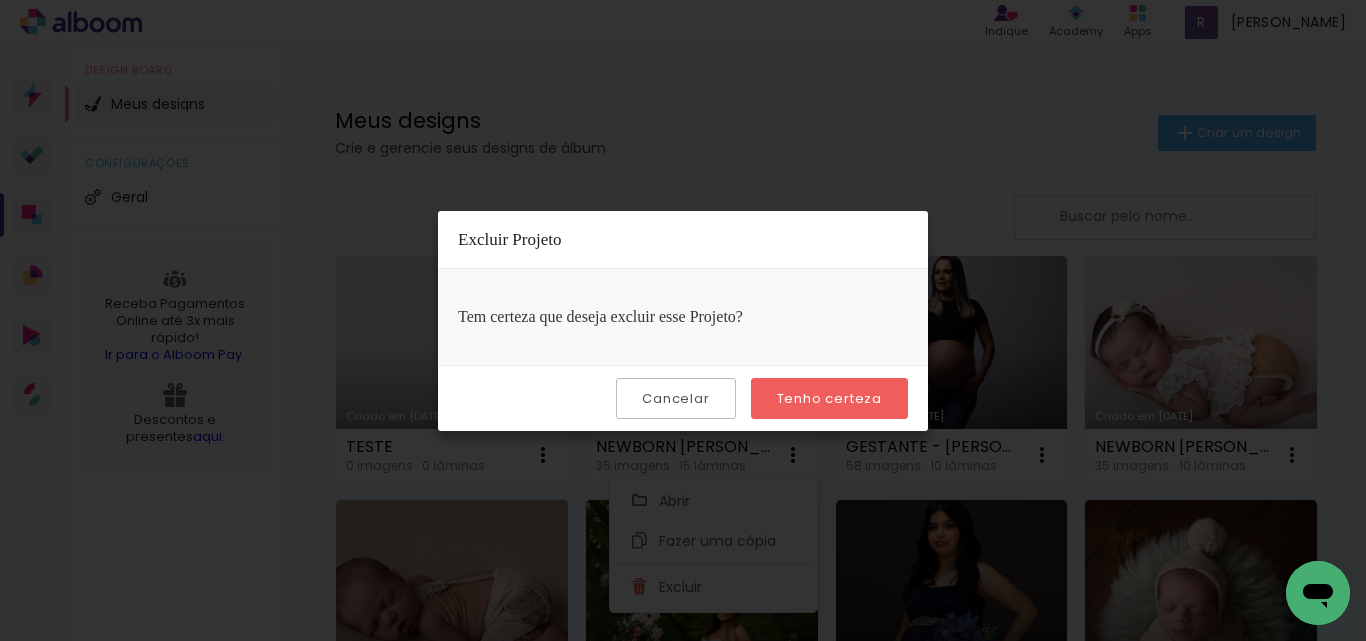 click on "Tenho certeza" at bounding box center [0, 0] 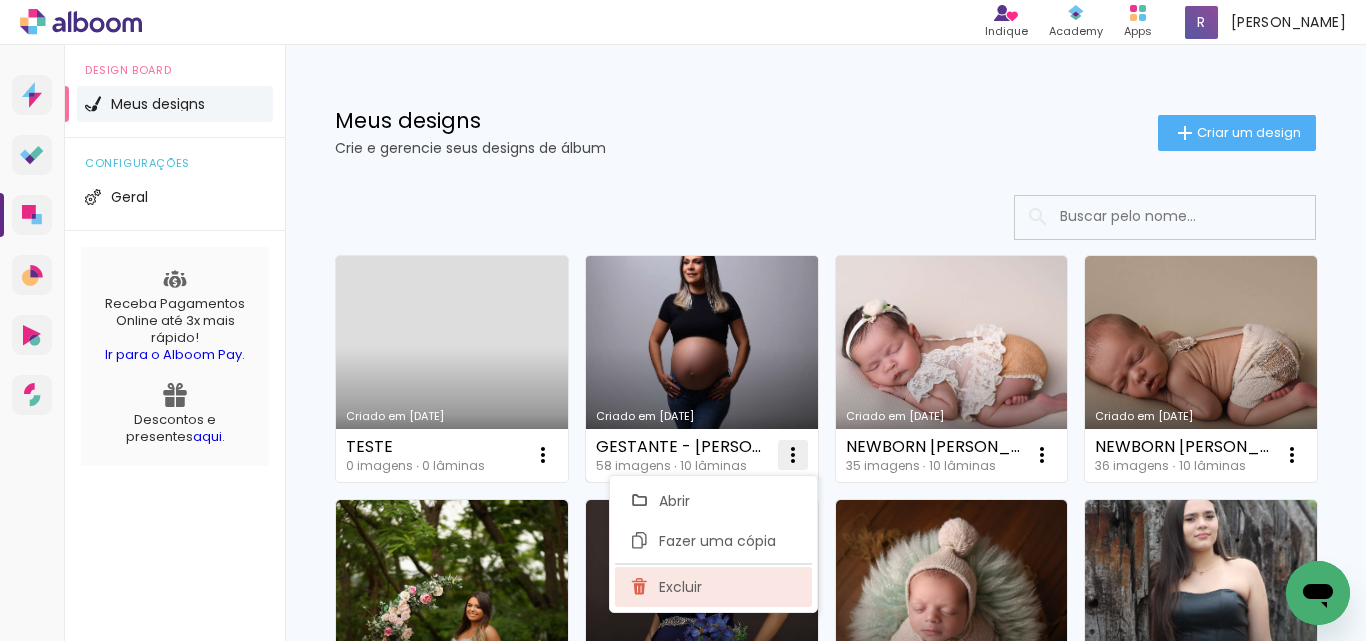 click on "Excluir" 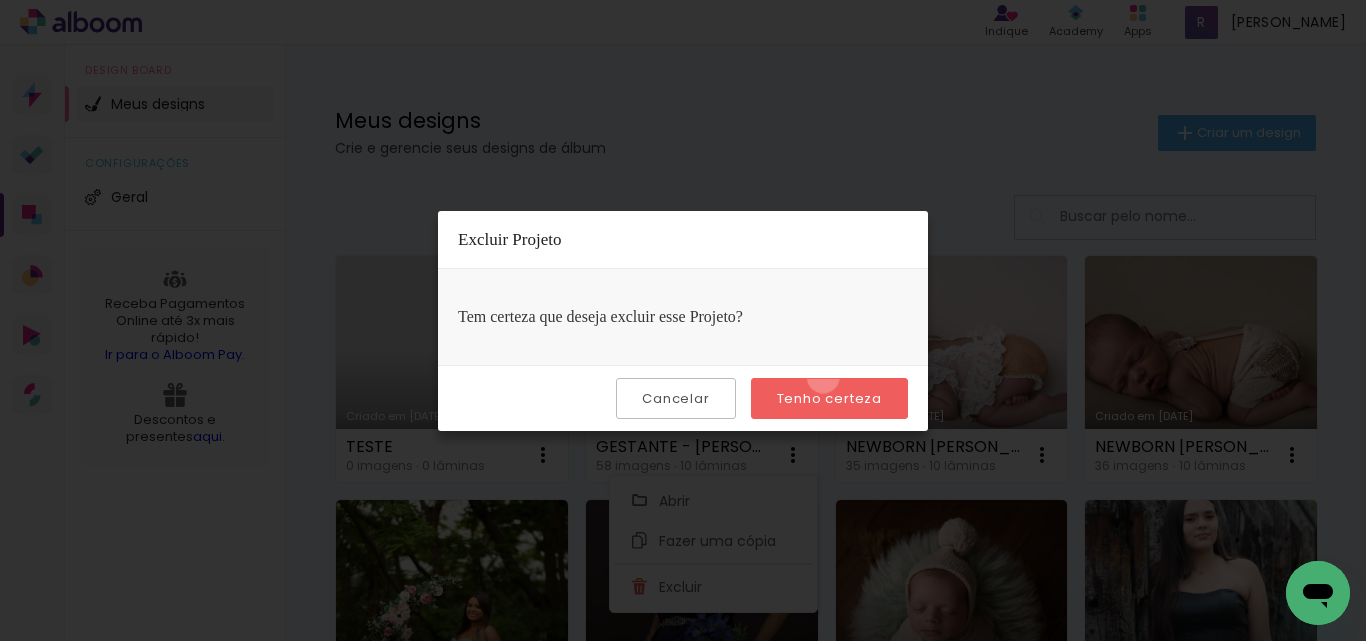 drag, startPoint x: 826, startPoint y: 377, endPoint x: 827, endPoint y: 392, distance: 15.033297 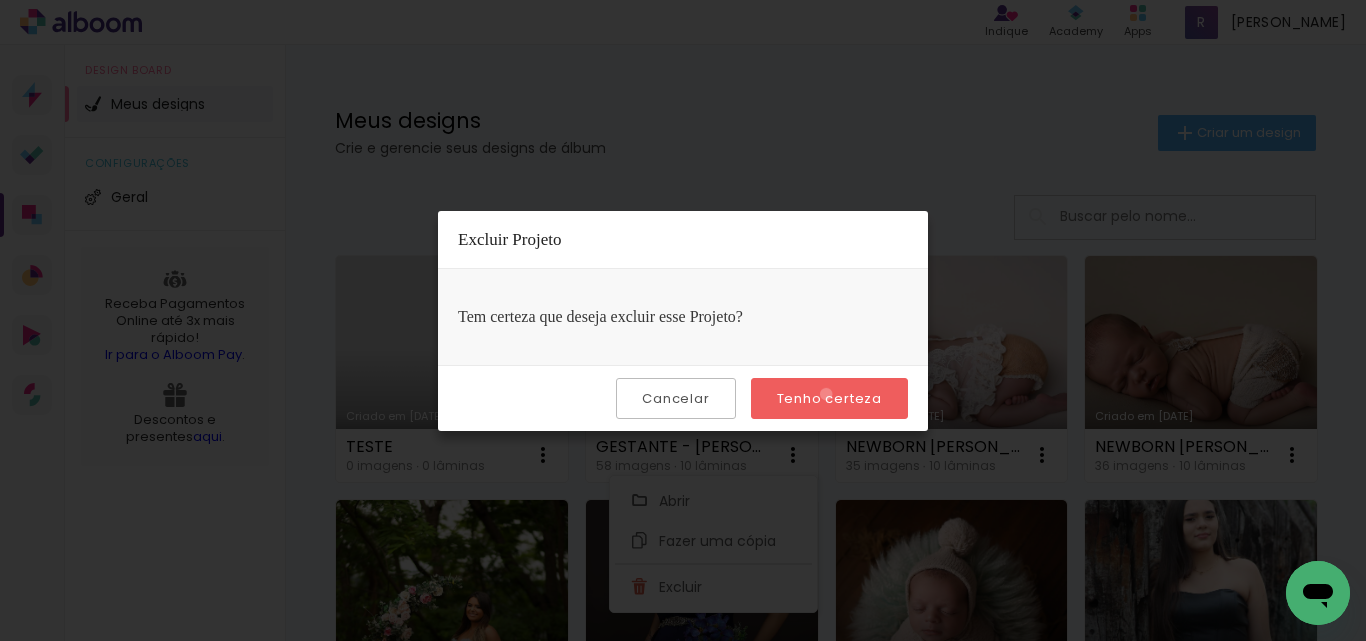 click on "Tenho certeza" at bounding box center (0, 0) 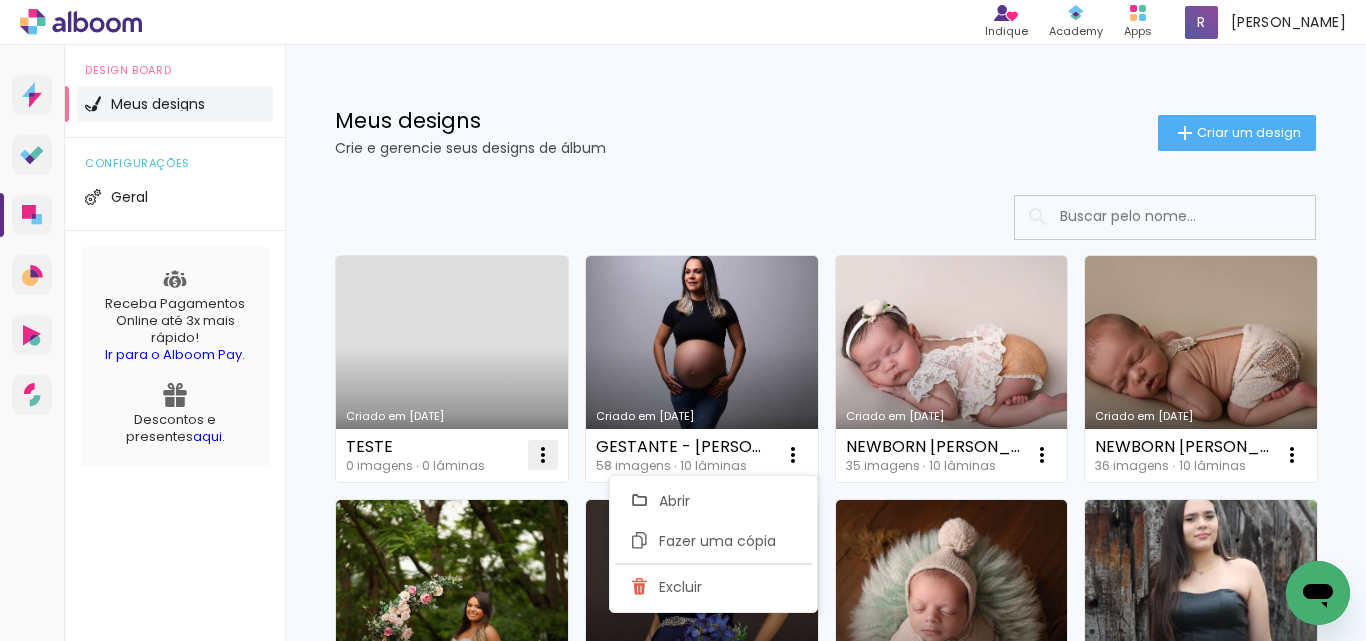 click at bounding box center (543, 455) 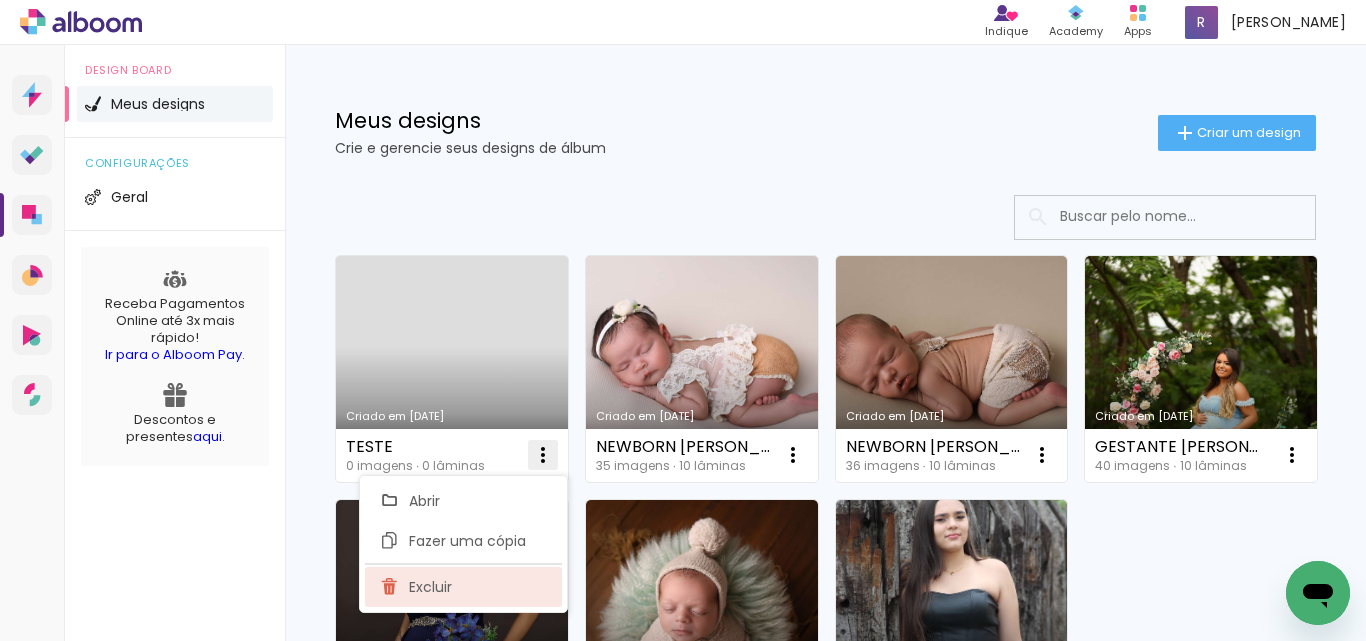 click on "Excluir" 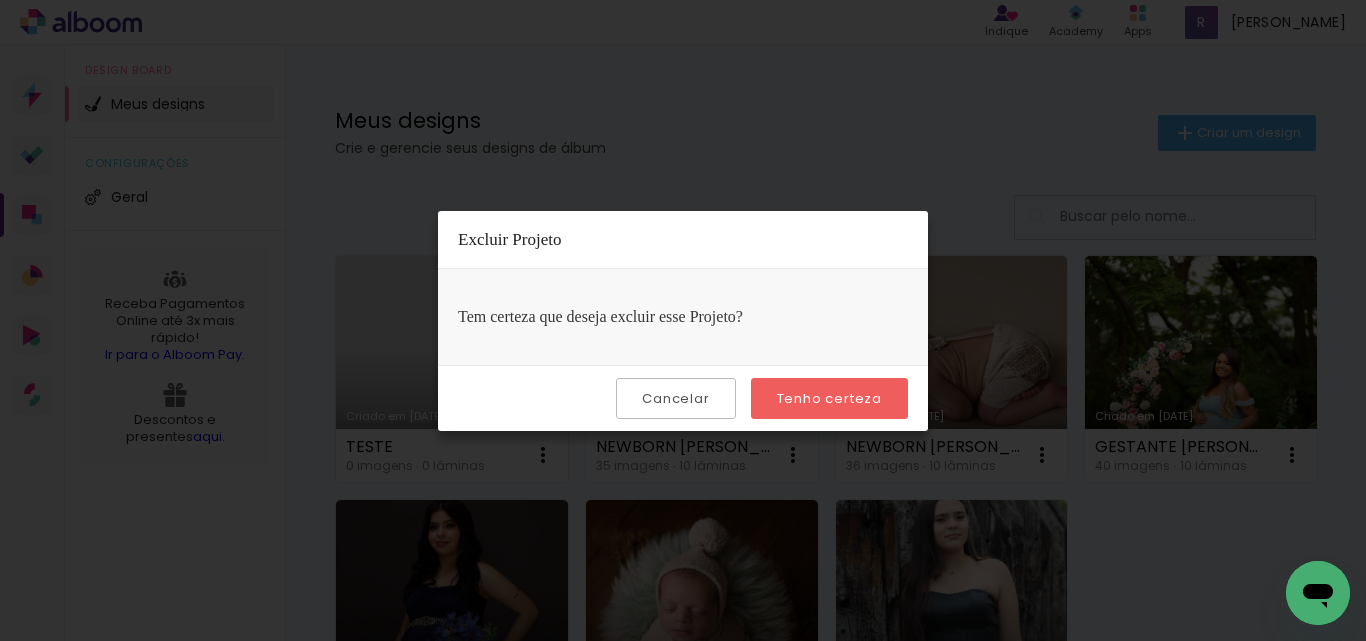 click on "Tenho certeza" at bounding box center [0, 0] 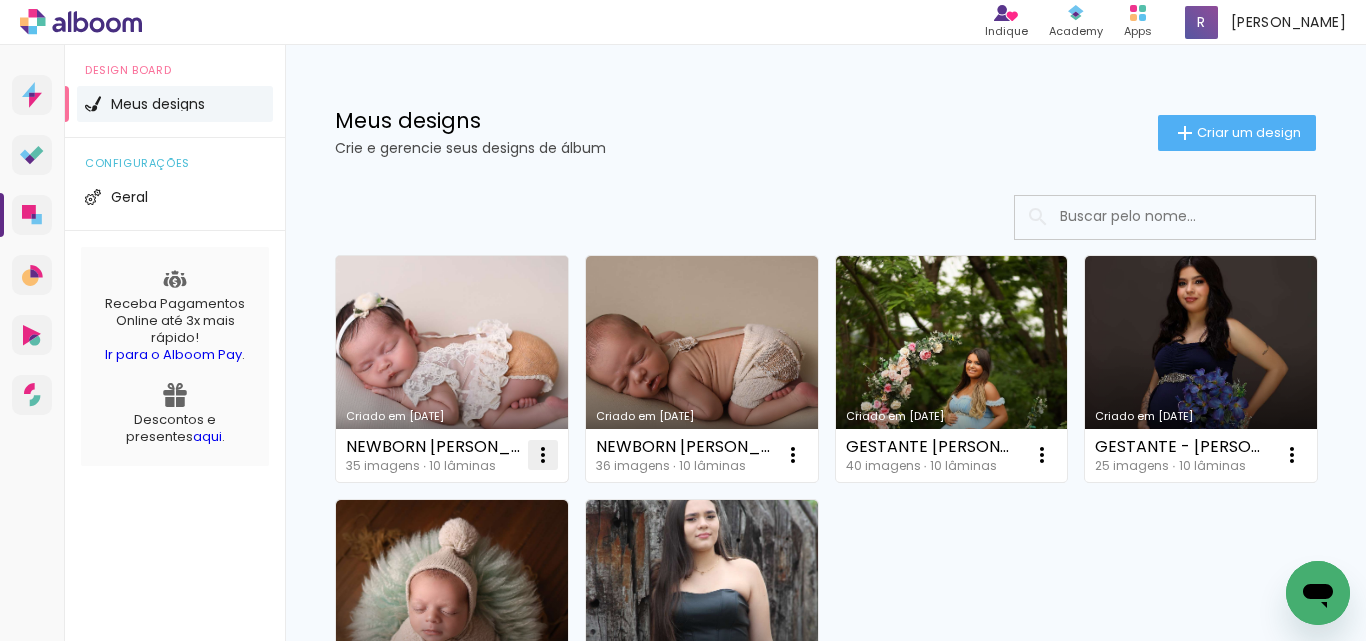 click at bounding box center [543, 455] 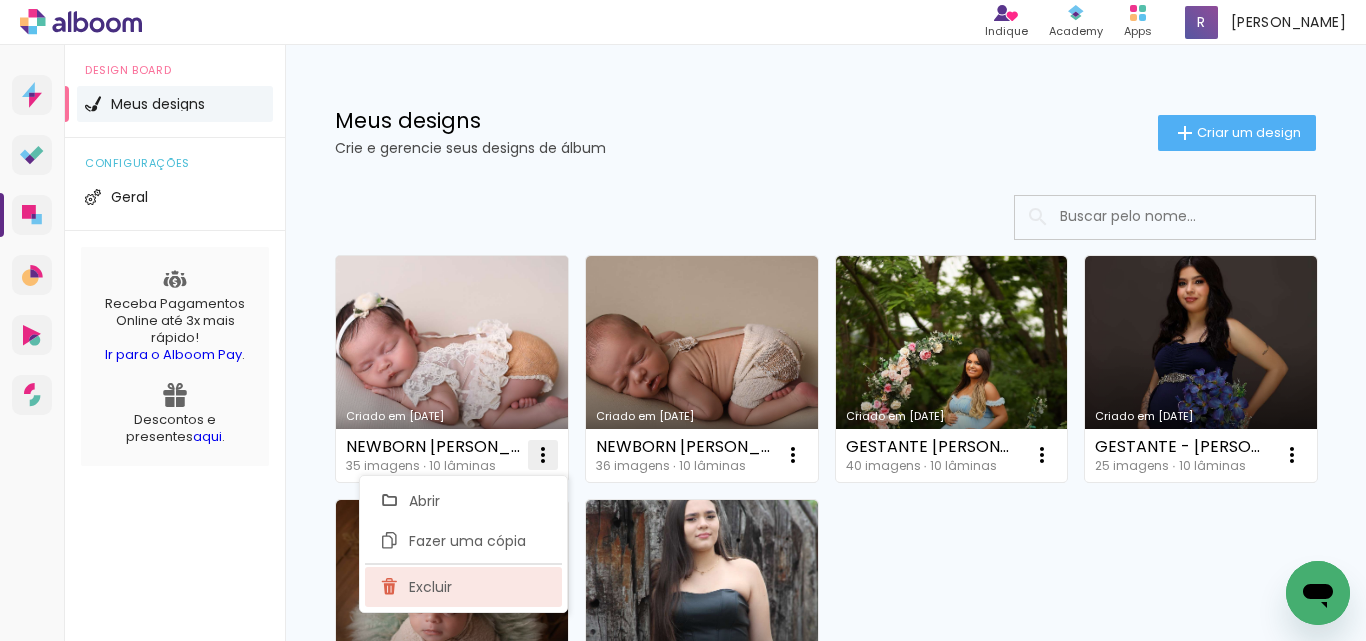 click on "Excluir" 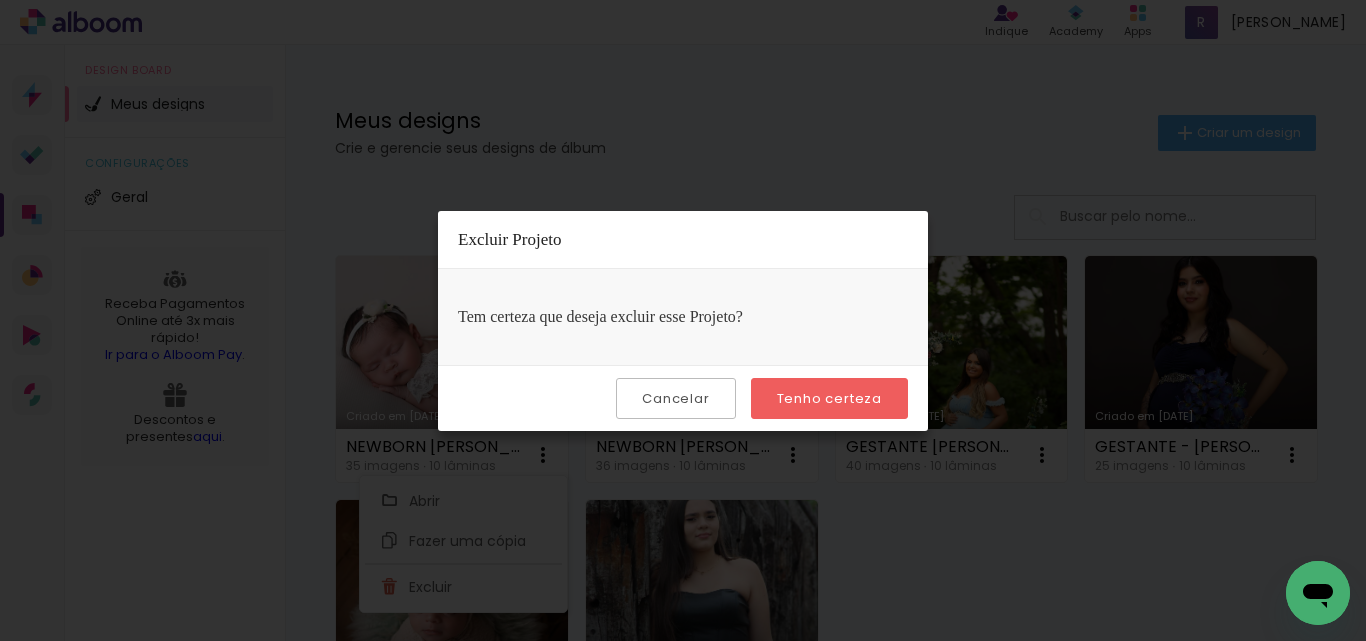 click on "Cancelar Tenho certeza" at bounding box center (683, 398) 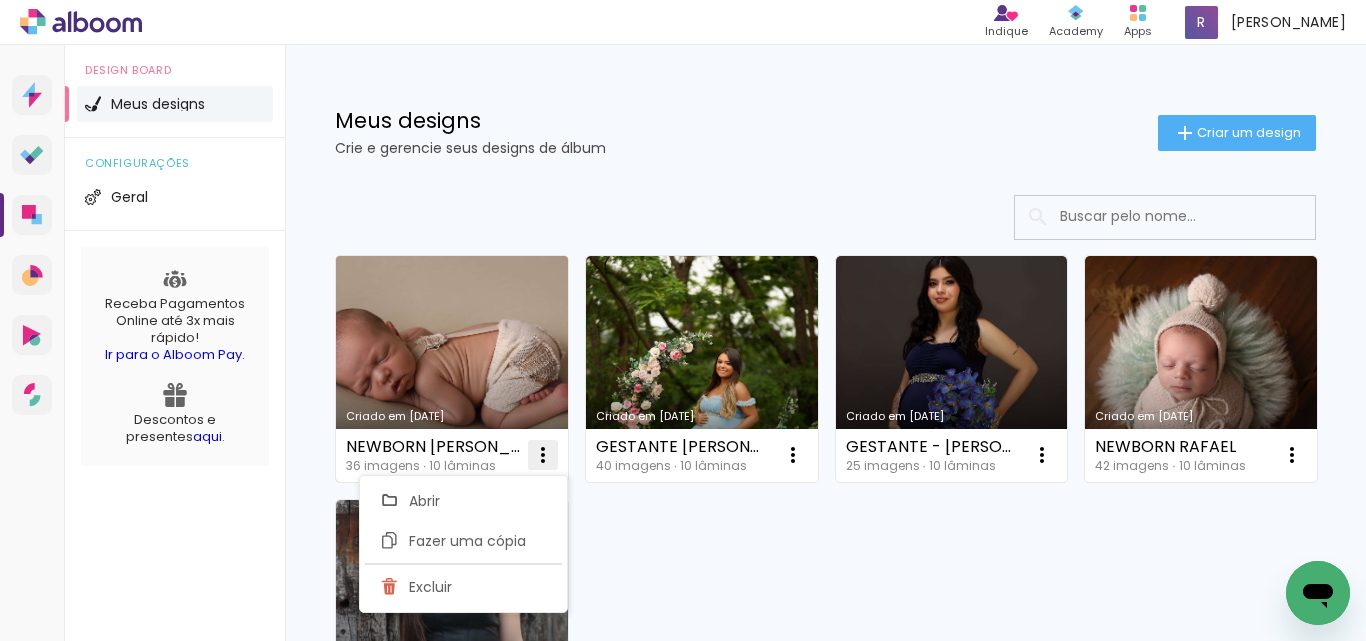 click at bounding box center [543, 455] 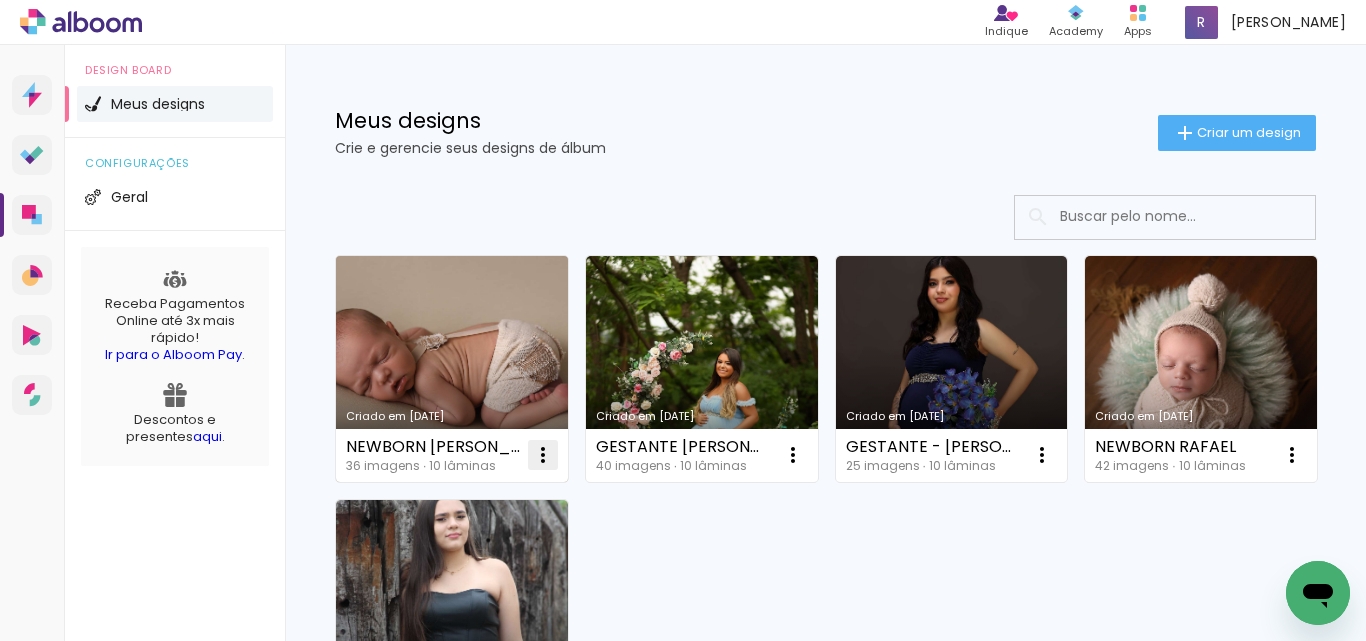 click at bounding box center [543, 455] 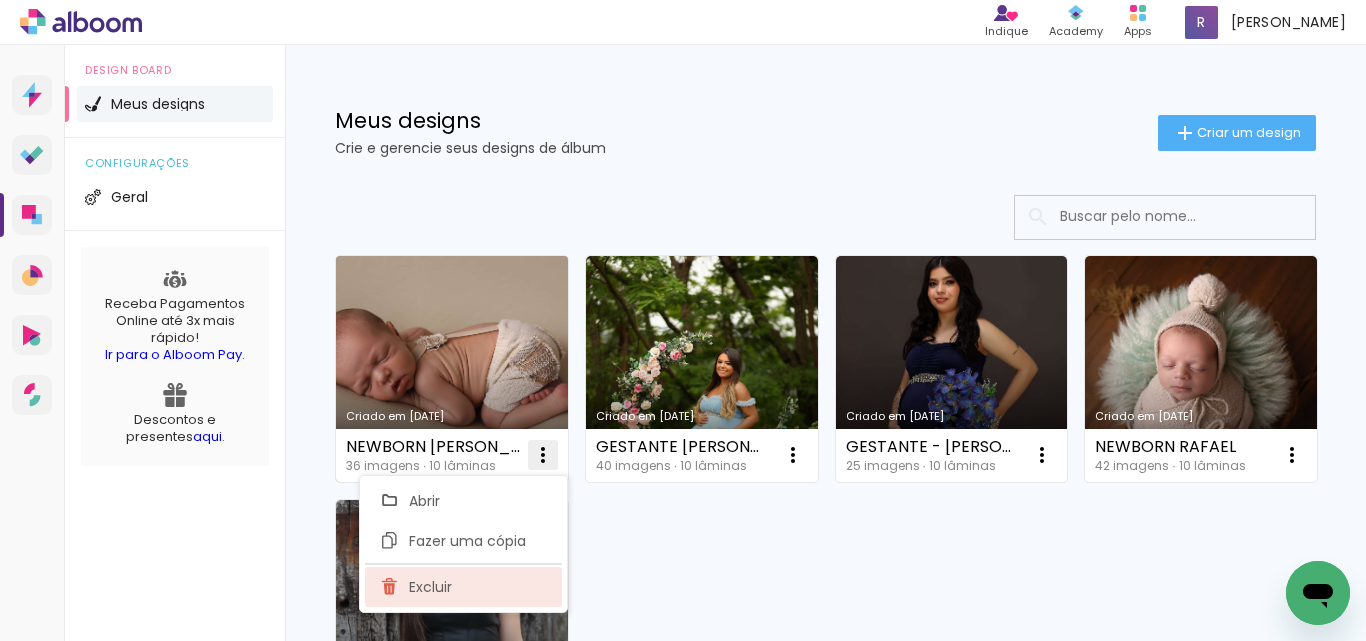 click on "Excluir" 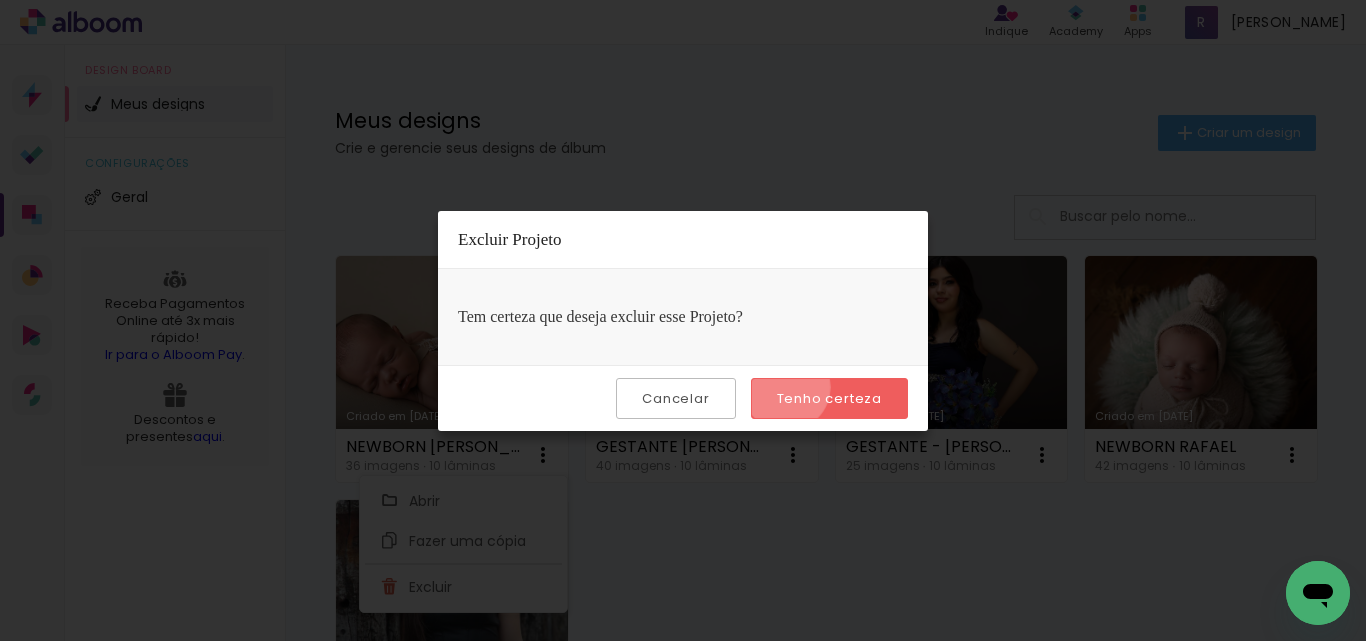 click on "Tenho certeza" at bounding box center (829, 398) 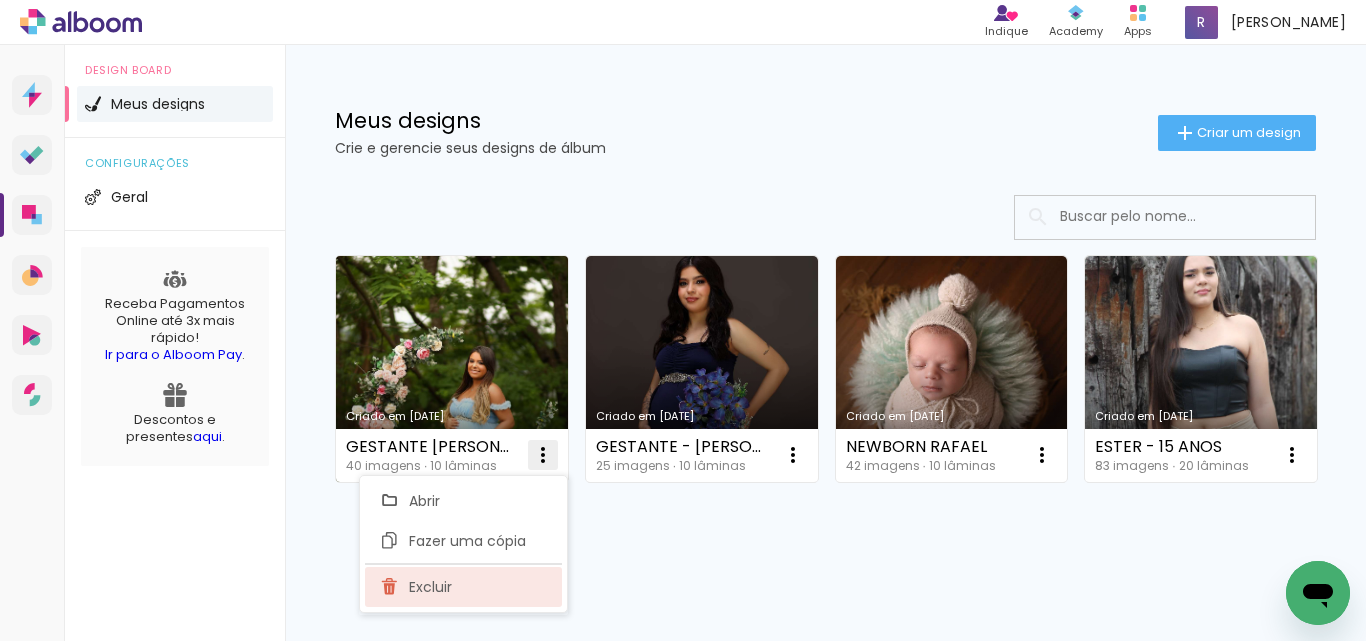 click on "Excluir" 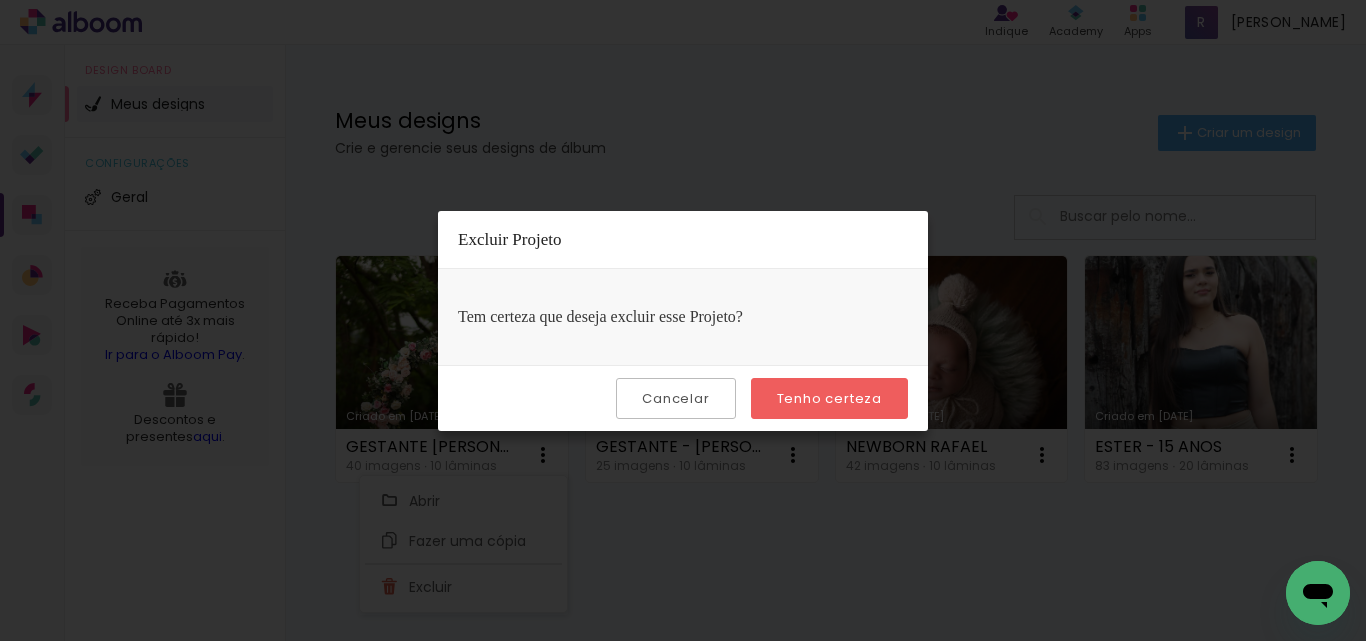 click on "Tenho certeza" at bounding box center (0, 0) 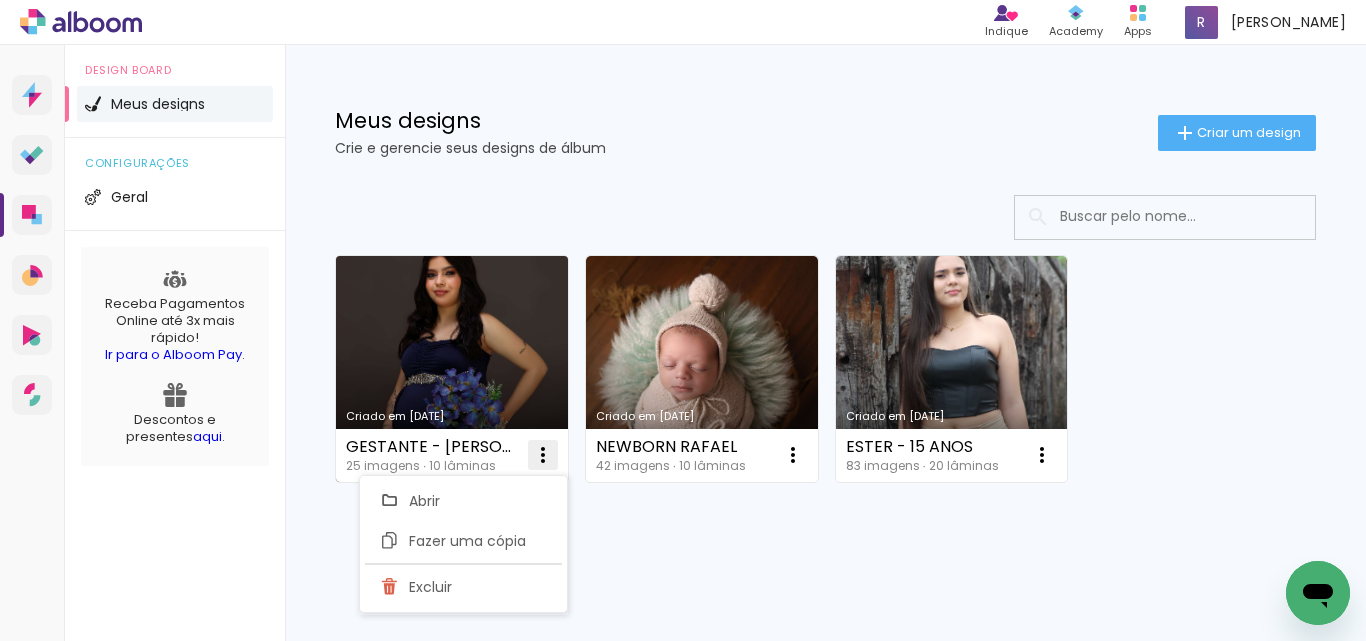 drag, startPoint x: 543, startPoint y: 457, endPoint x: 557, endPoint y: 444, distance: 19.104973 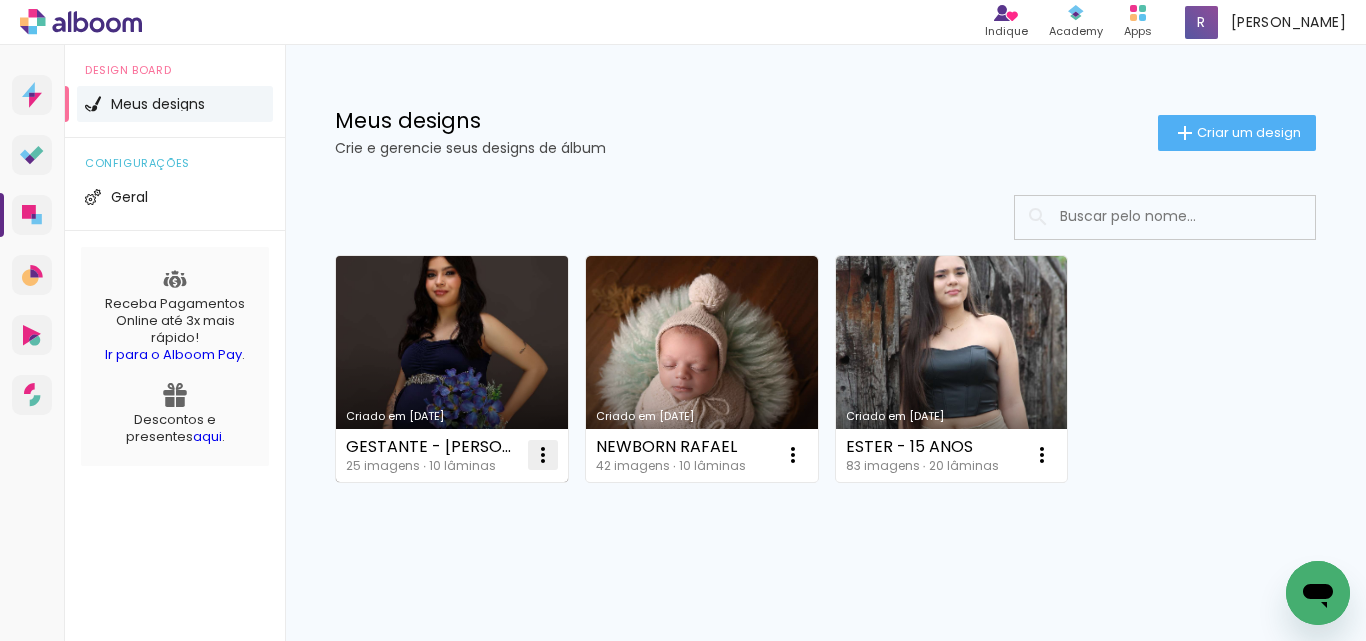click at bounding box center (543, 455) 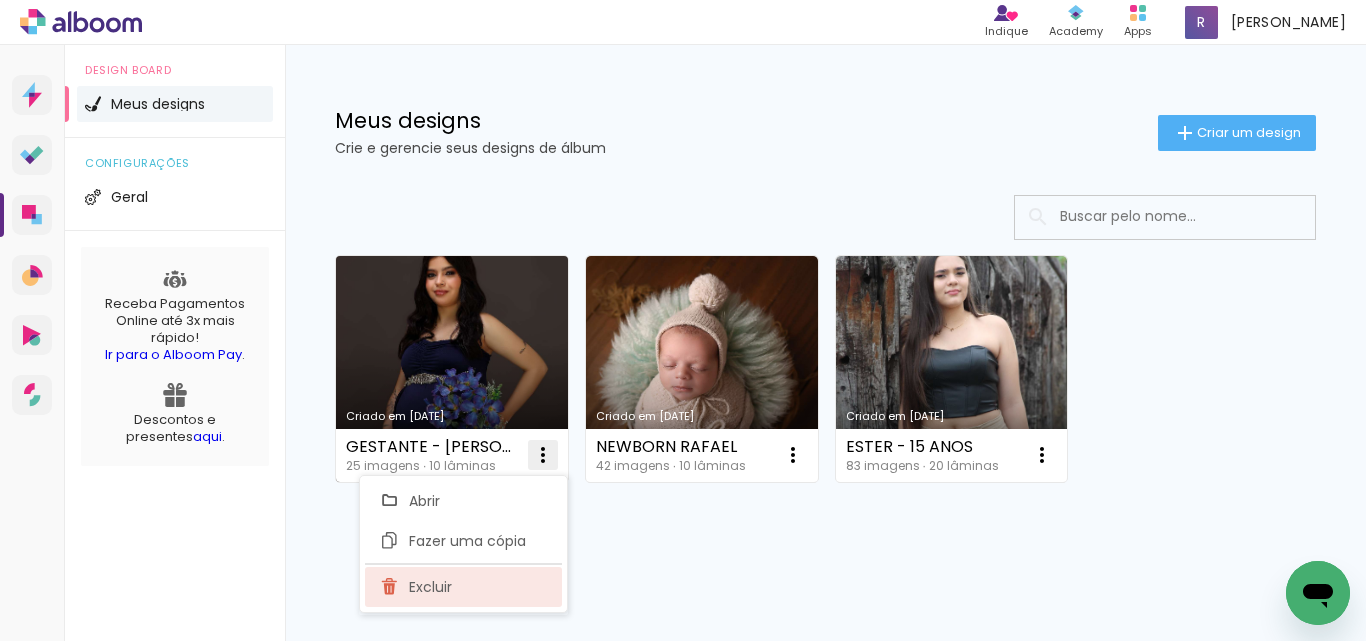 click on "Excluir" 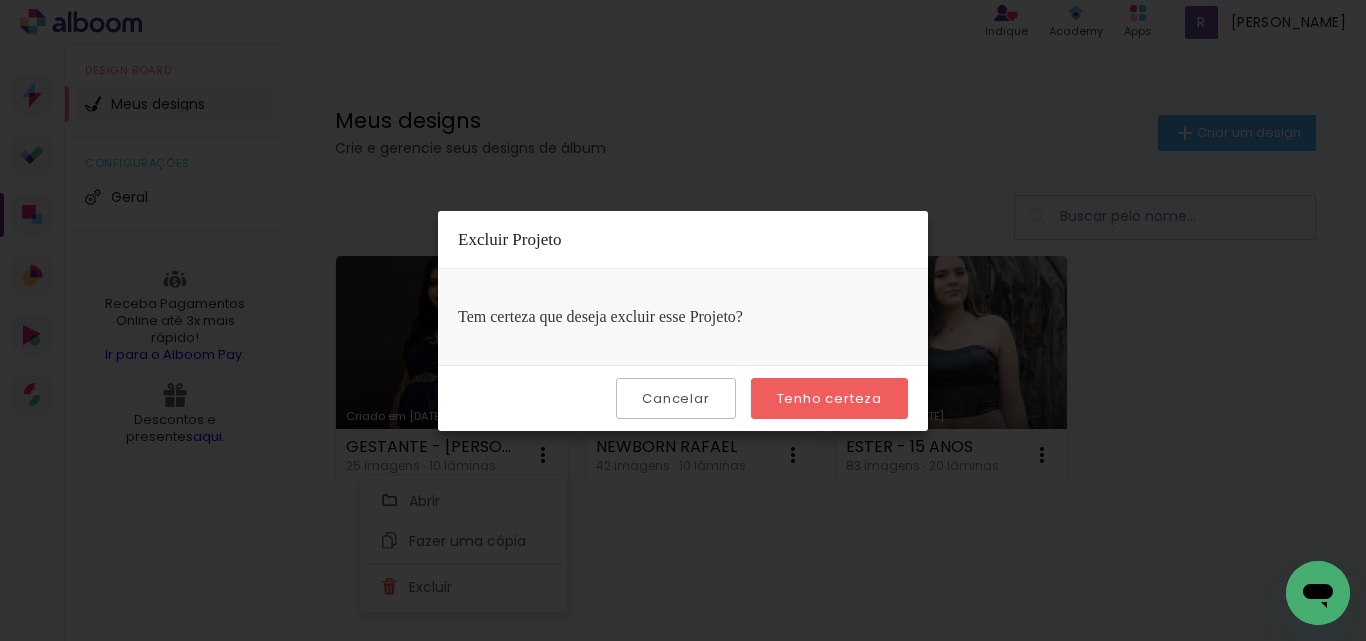 click on "Tenho certeza" at bounding box center [0, 0] 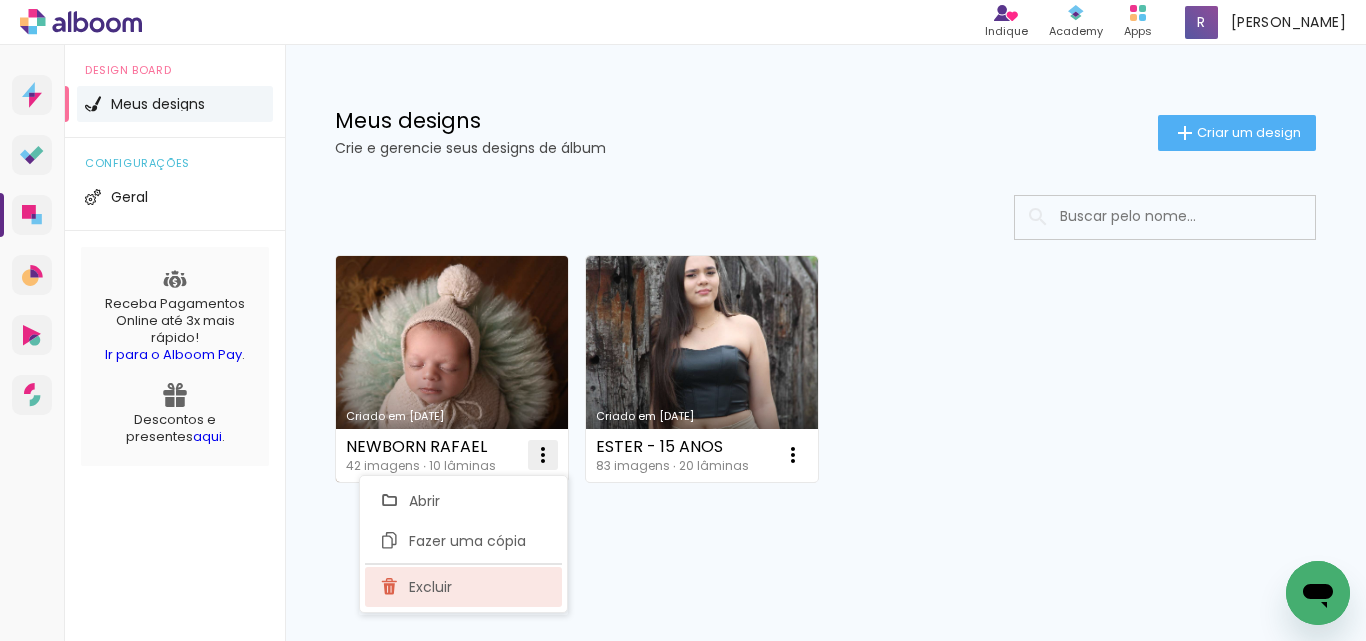 click on "Excluir" 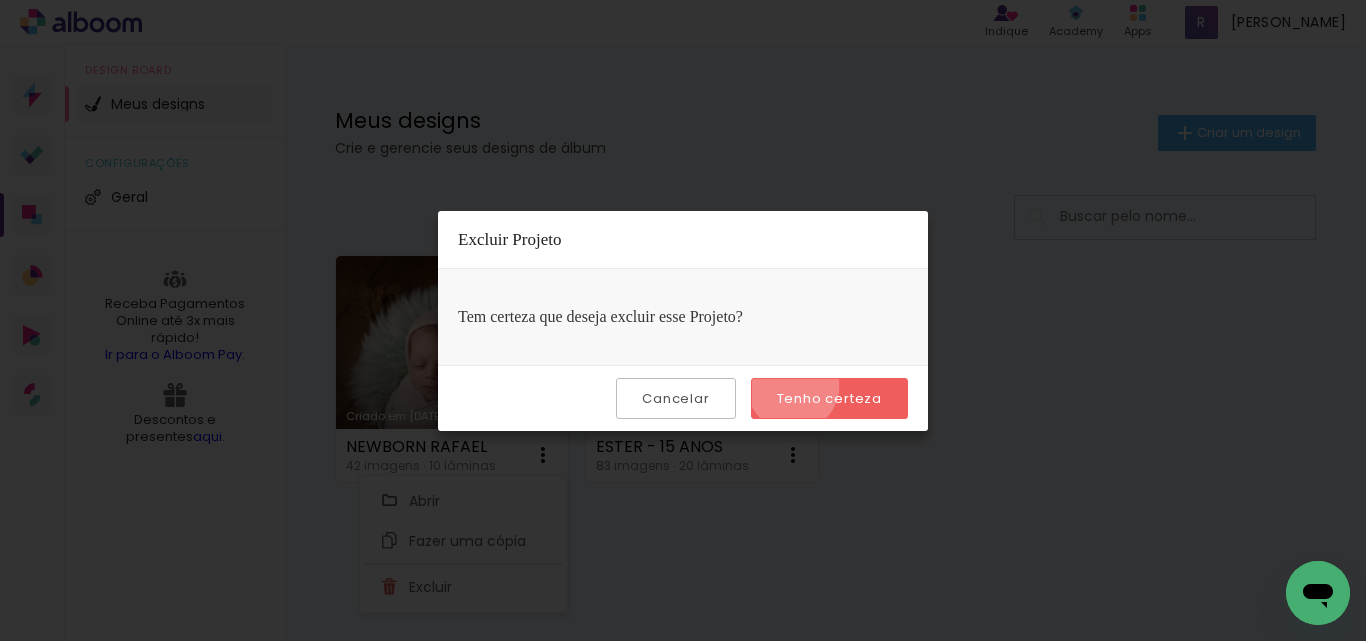 click on "Tenho certeza" at bounding box center [829, 398] 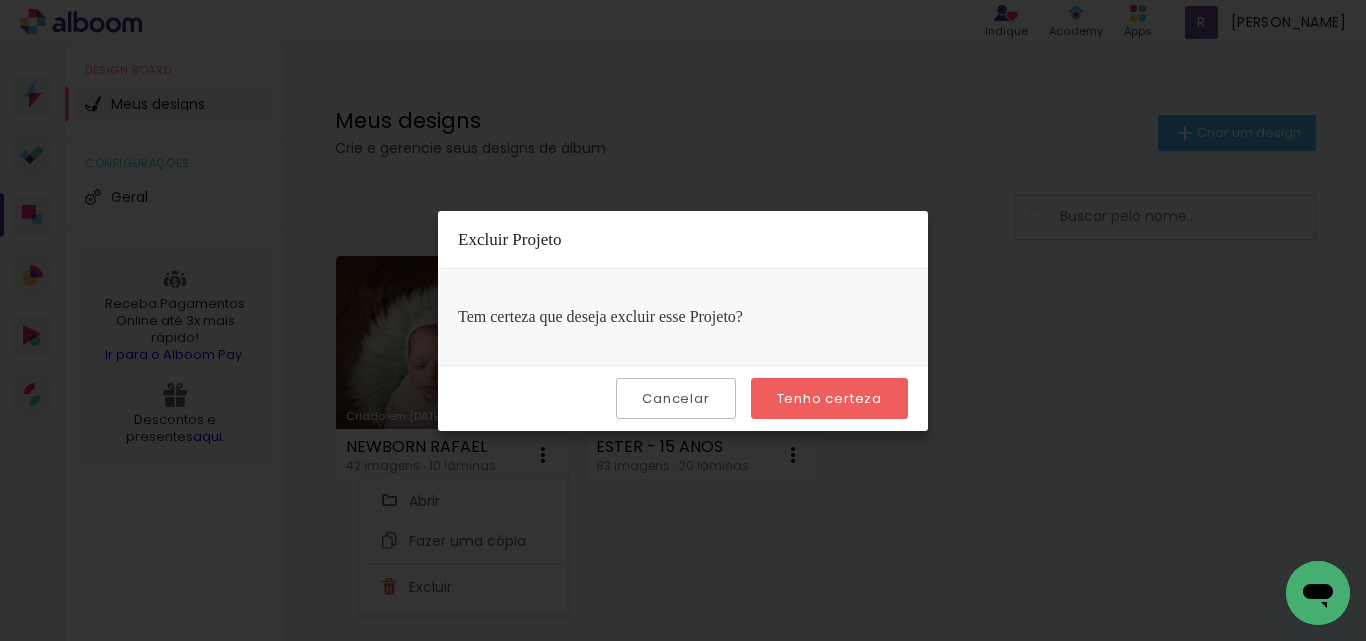 click on "Tenho certeza" at bounding box center (0, 0) 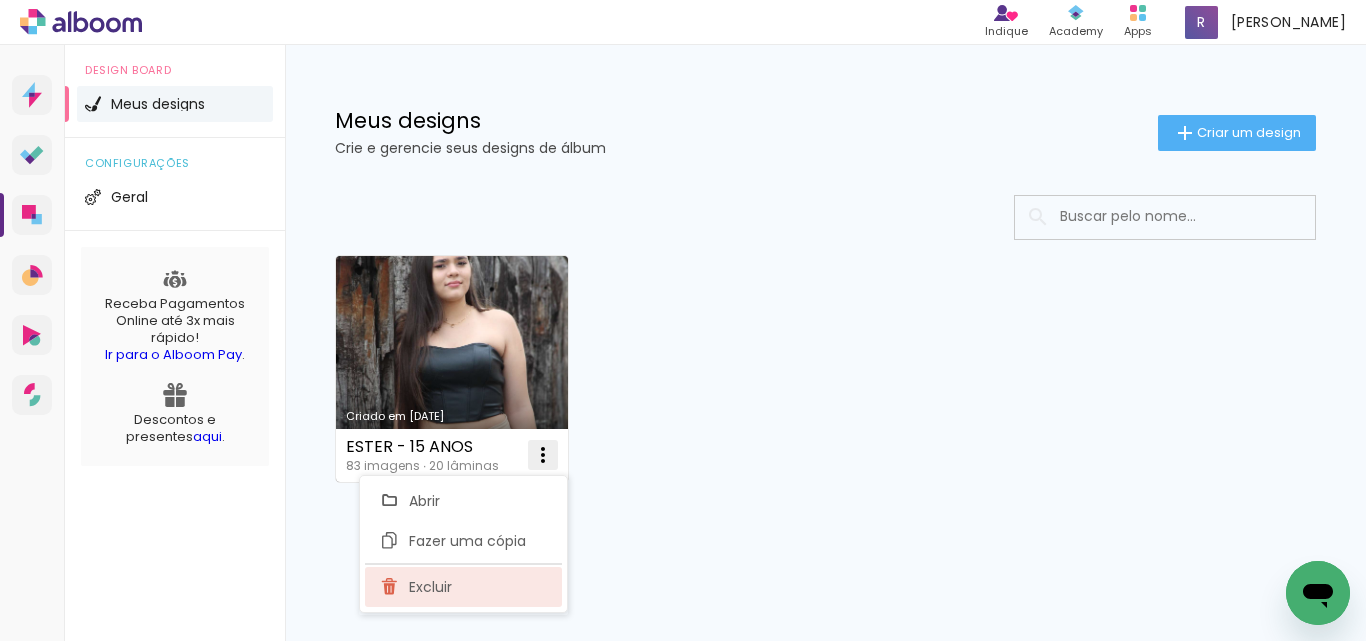 click on "Excluir" 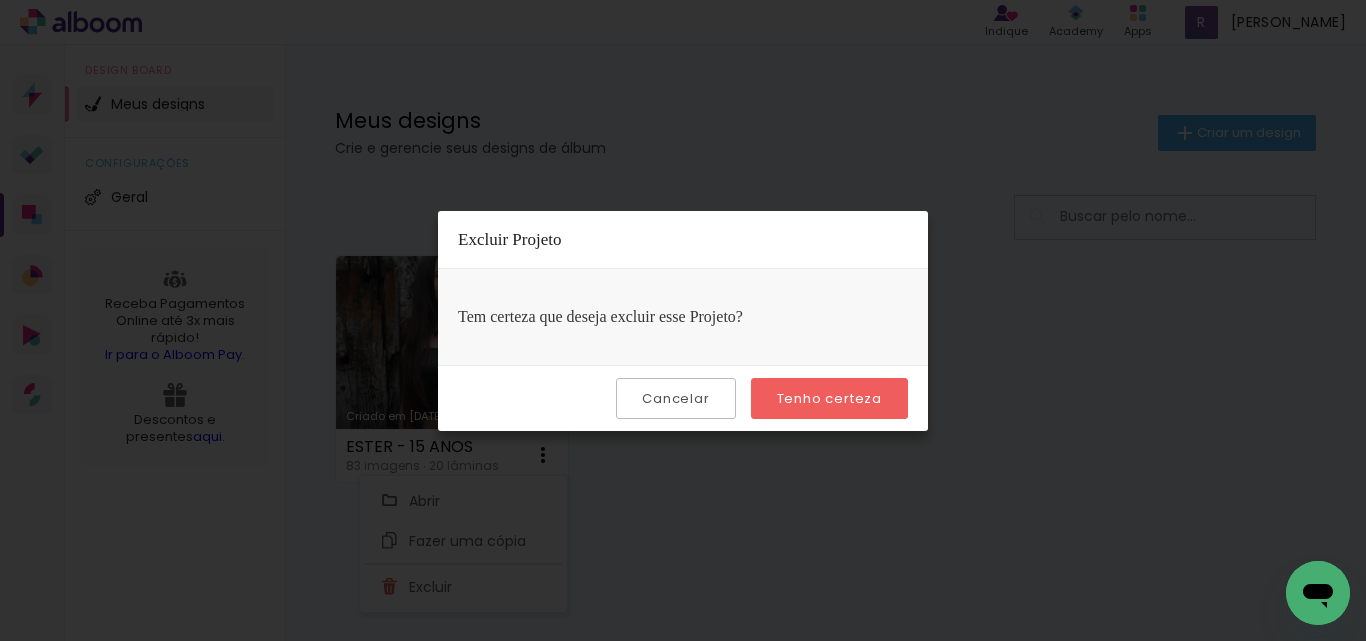 click on "Tenho certeza" at bounding box center (0, 0) 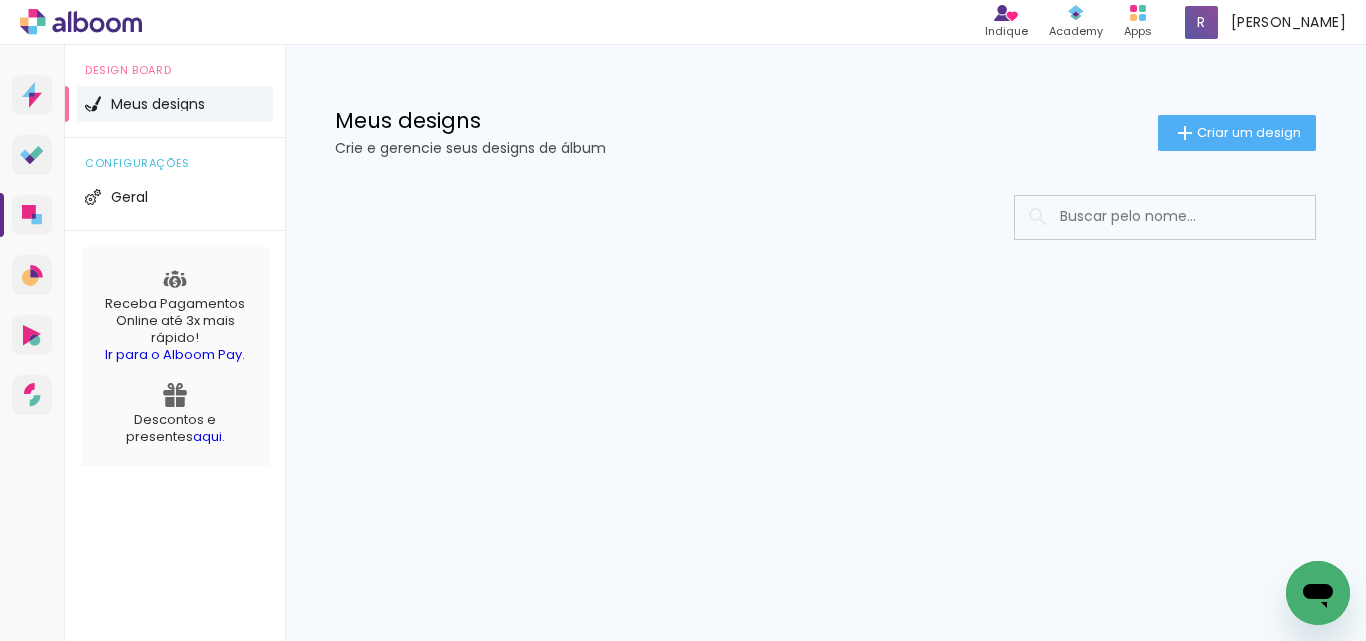 click at bounding box center (1192, 216) 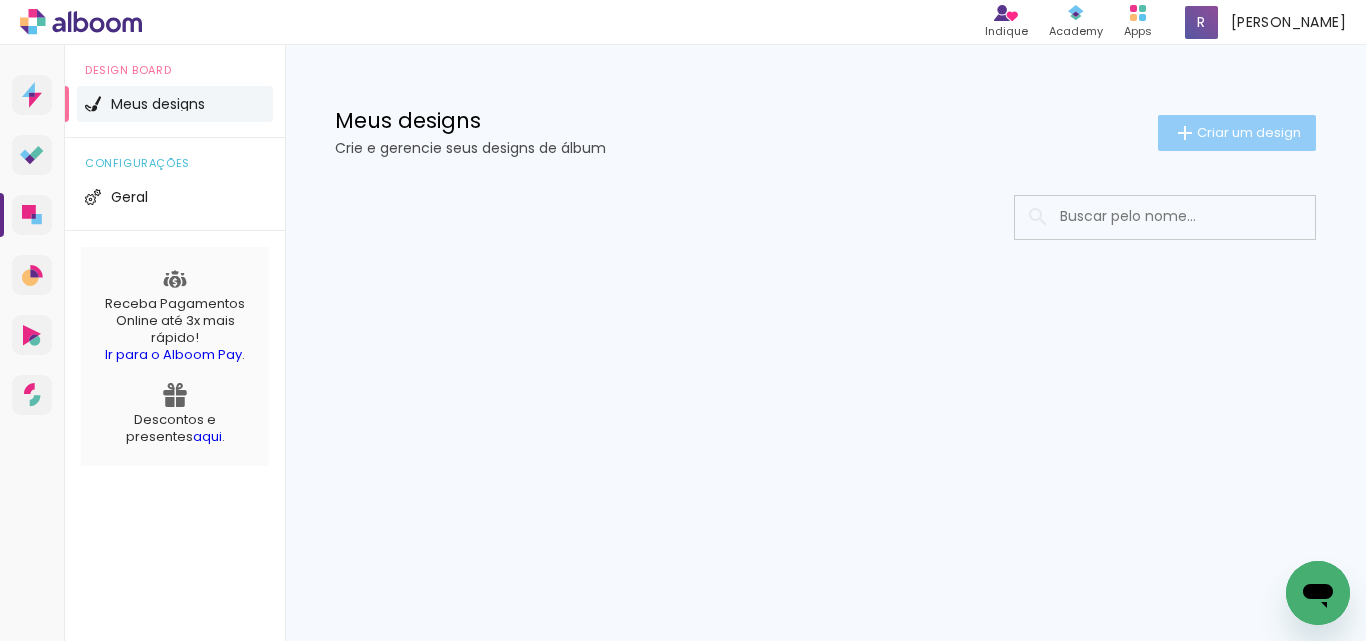 click on "Criar um design" 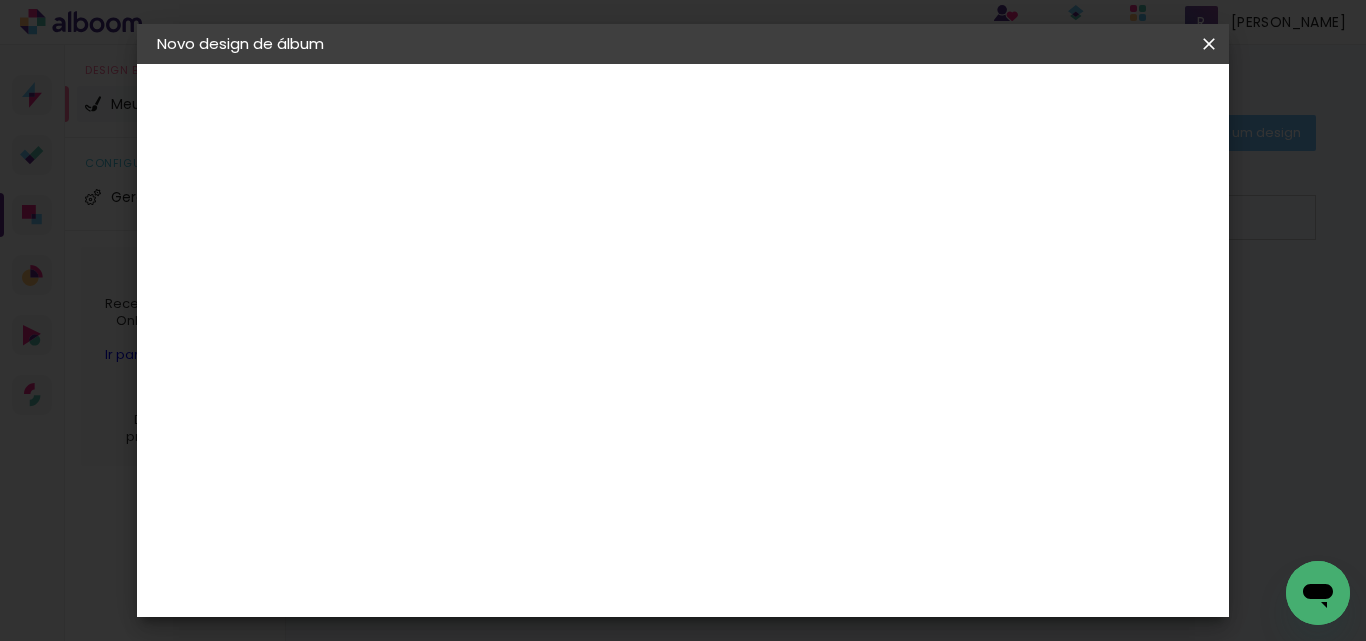 click at bounding box center (484, 268) 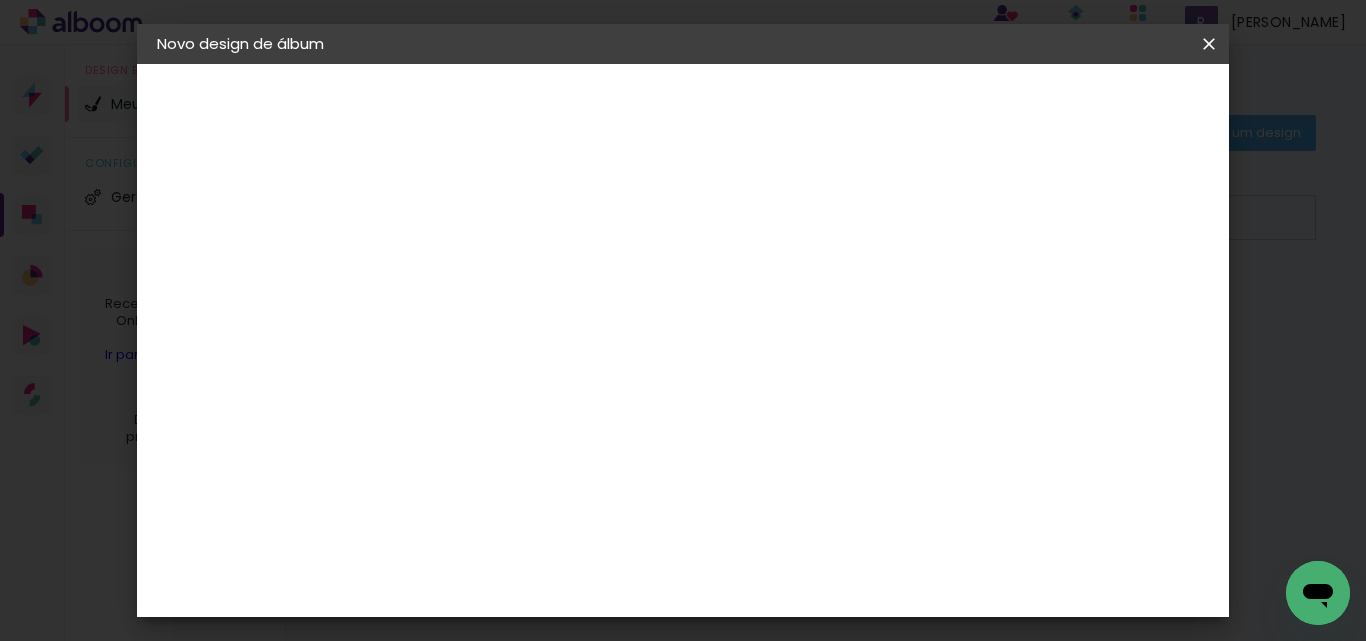 type on "NEWBORN HELENA" 